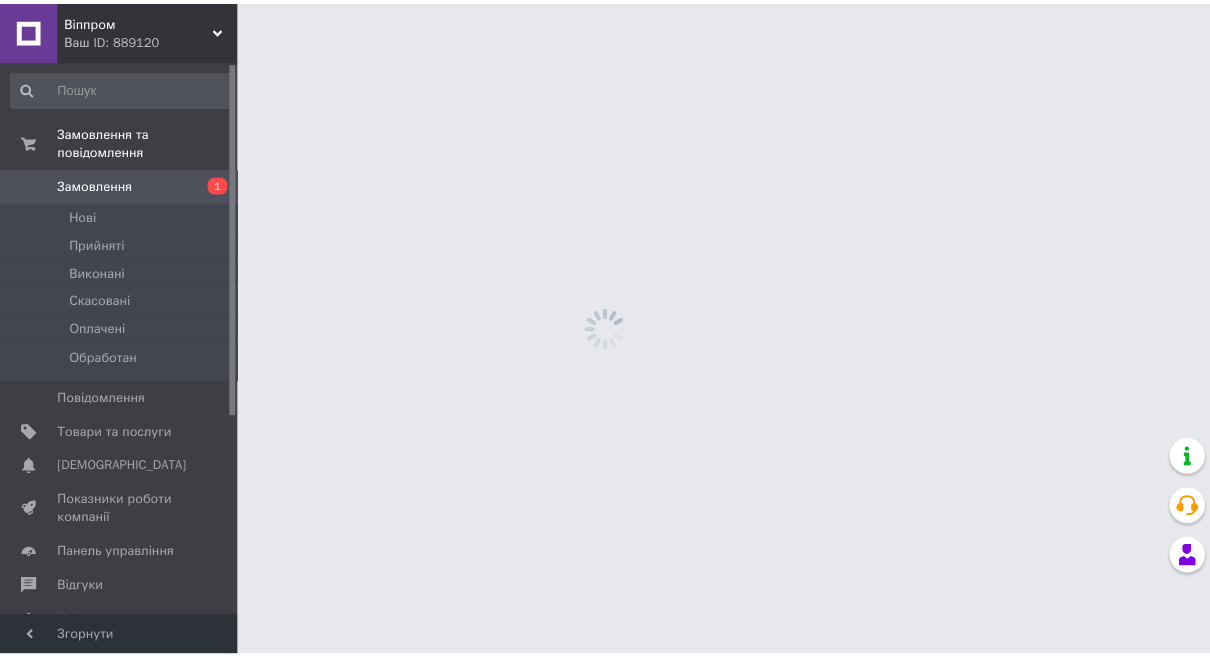 scroll, scrollTop: 0, scrollLeft: 0, axis: both 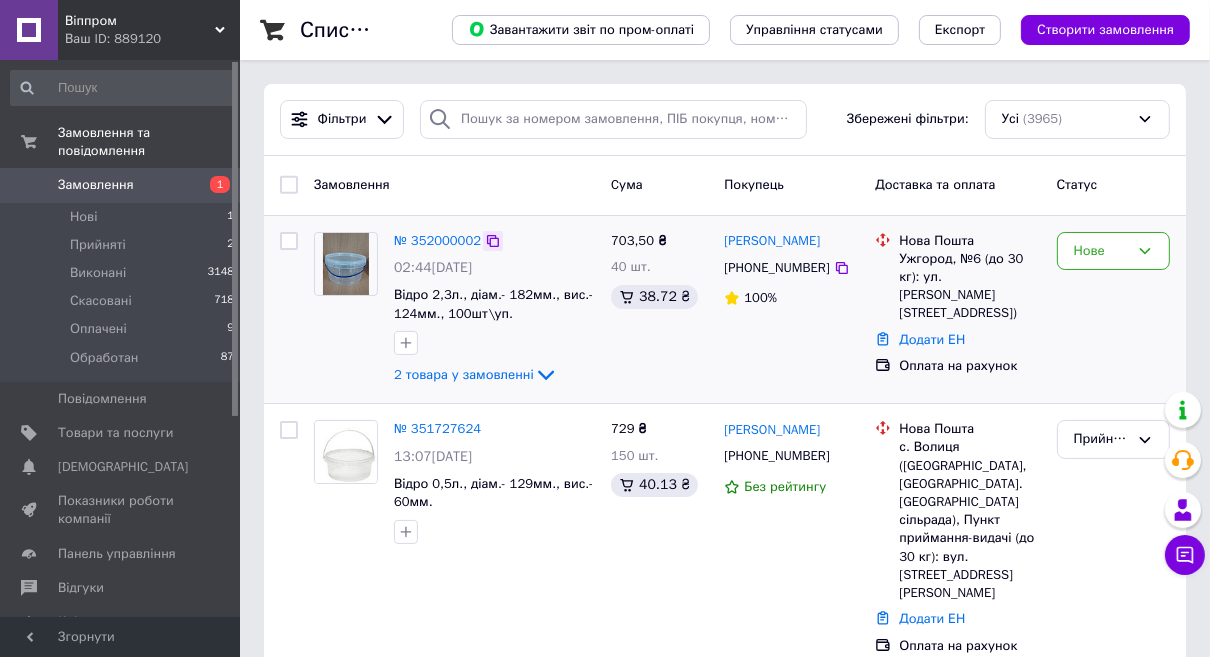 click 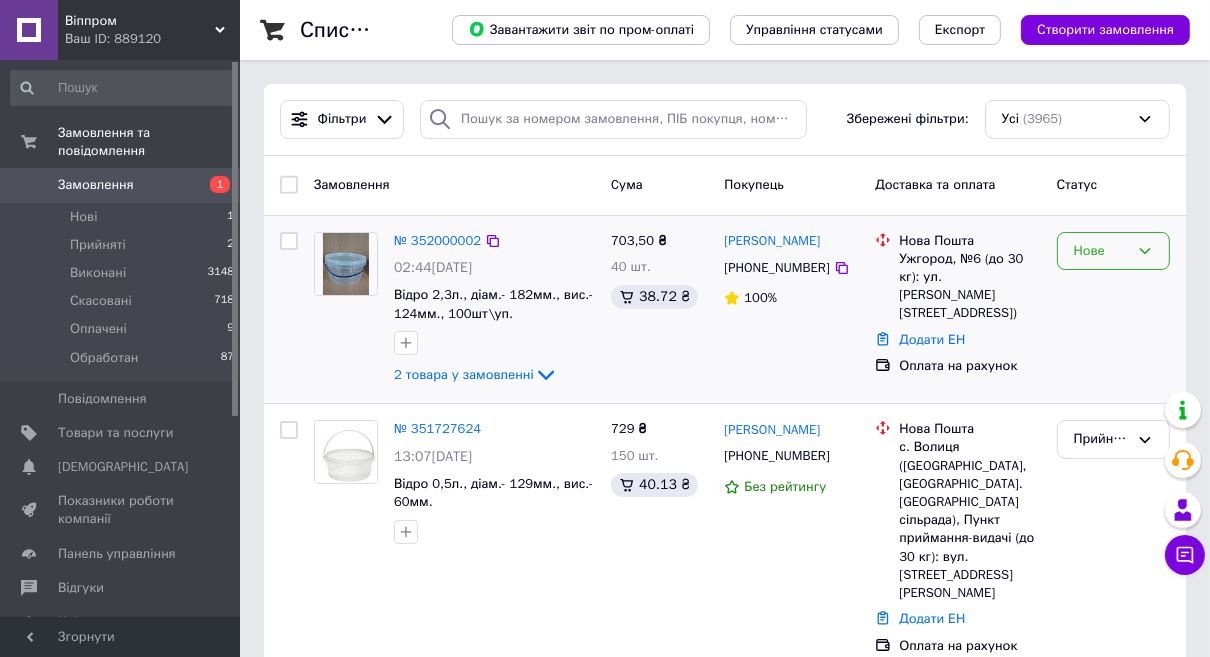 click 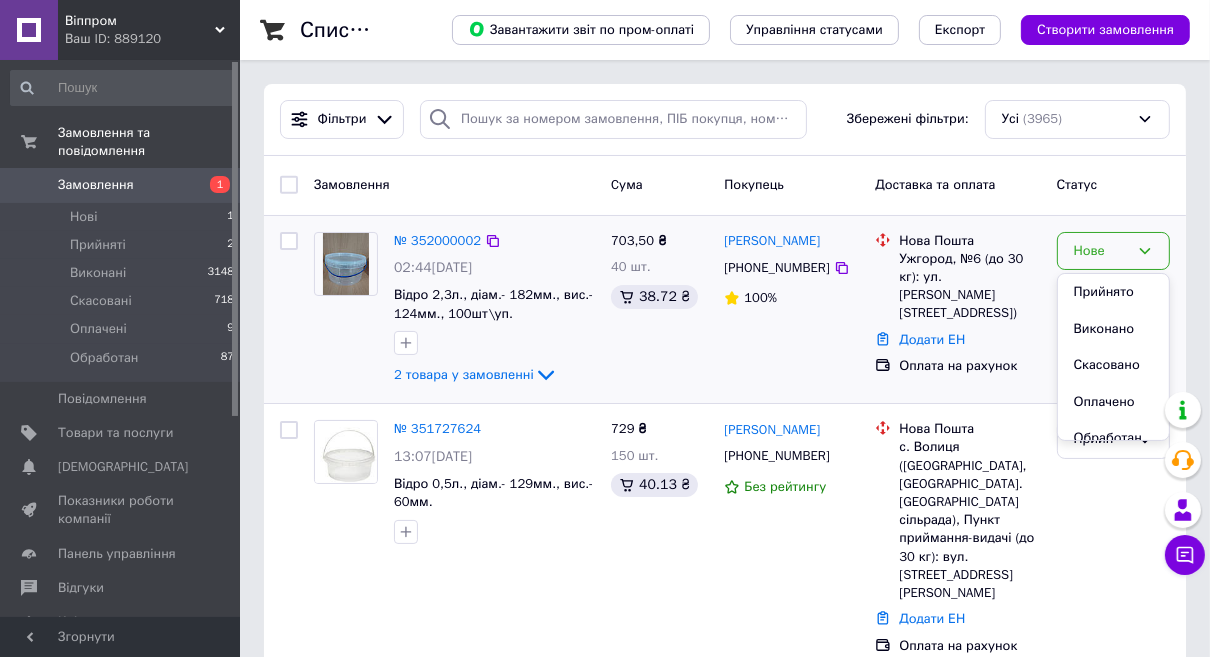 click 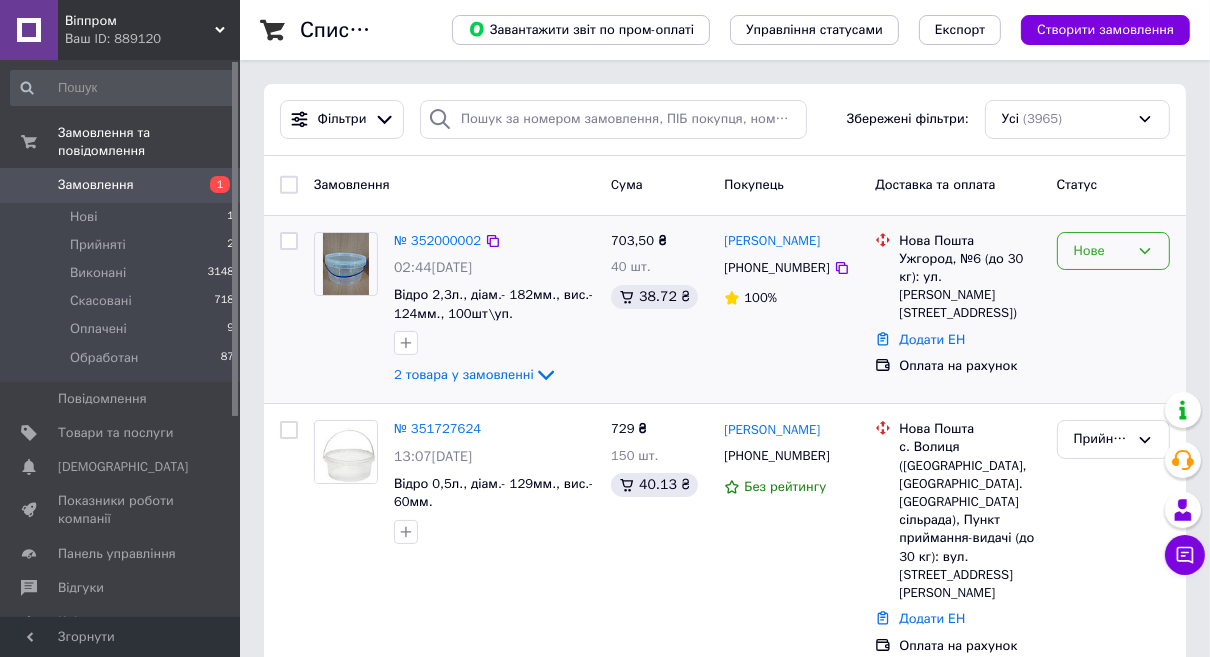 click 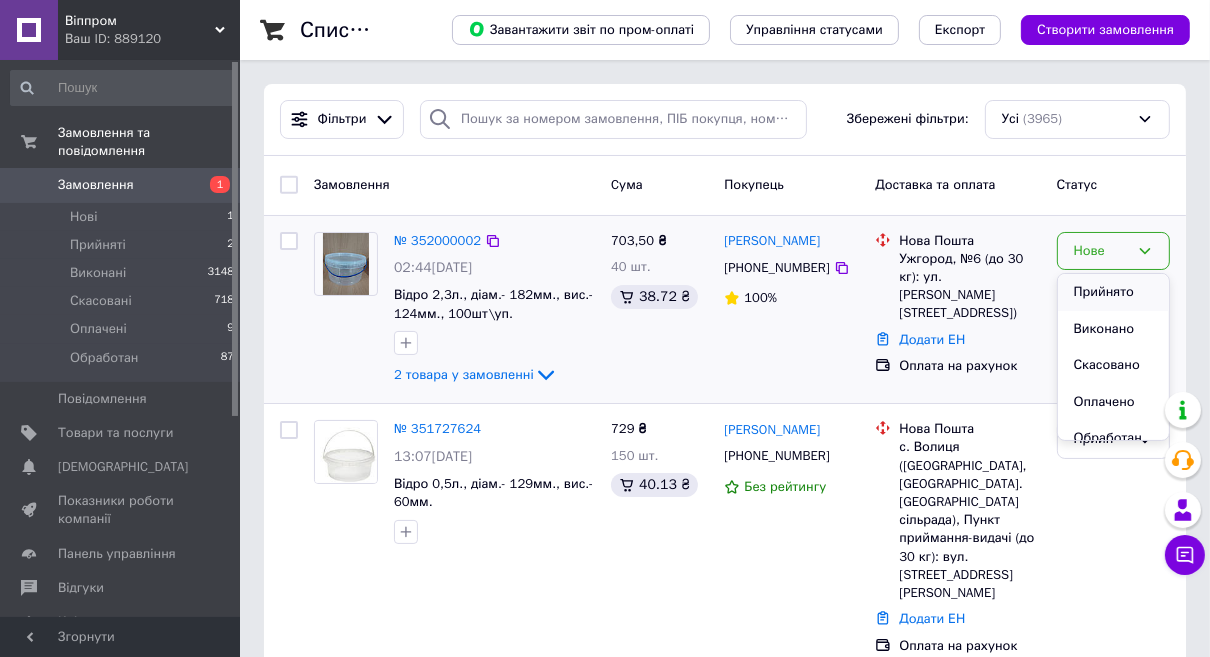 click on "Прийнято" at bounding box center [1113, 292] 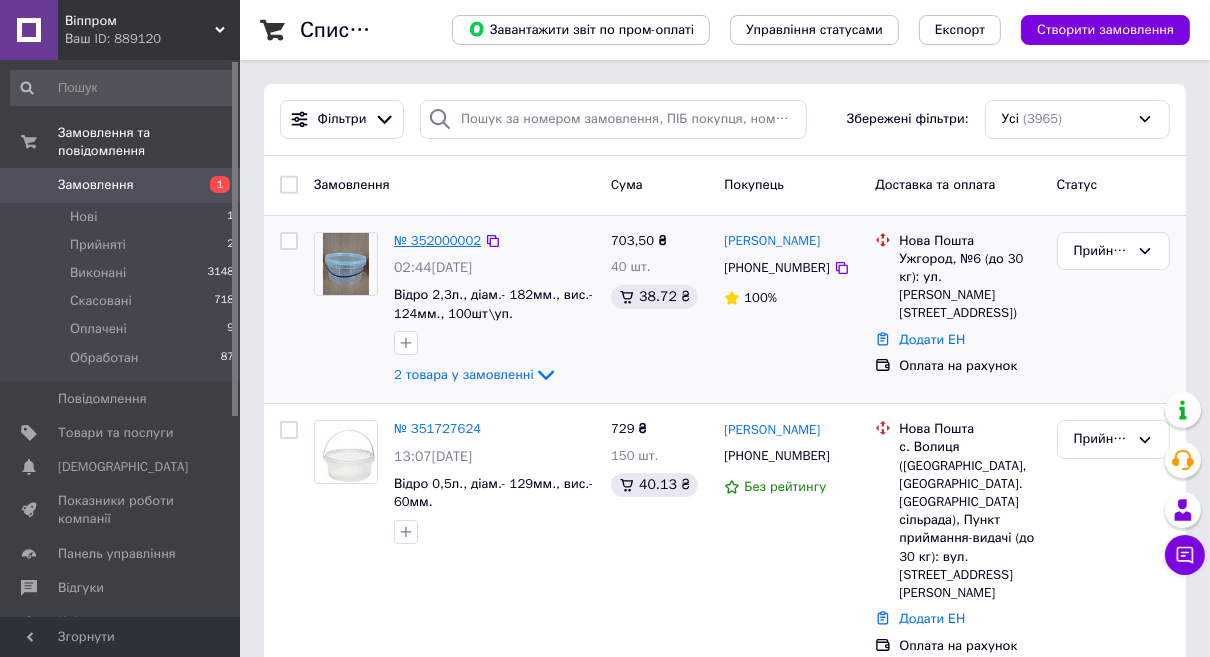 click on "№ 352000002" at bounding box center (437, 240) 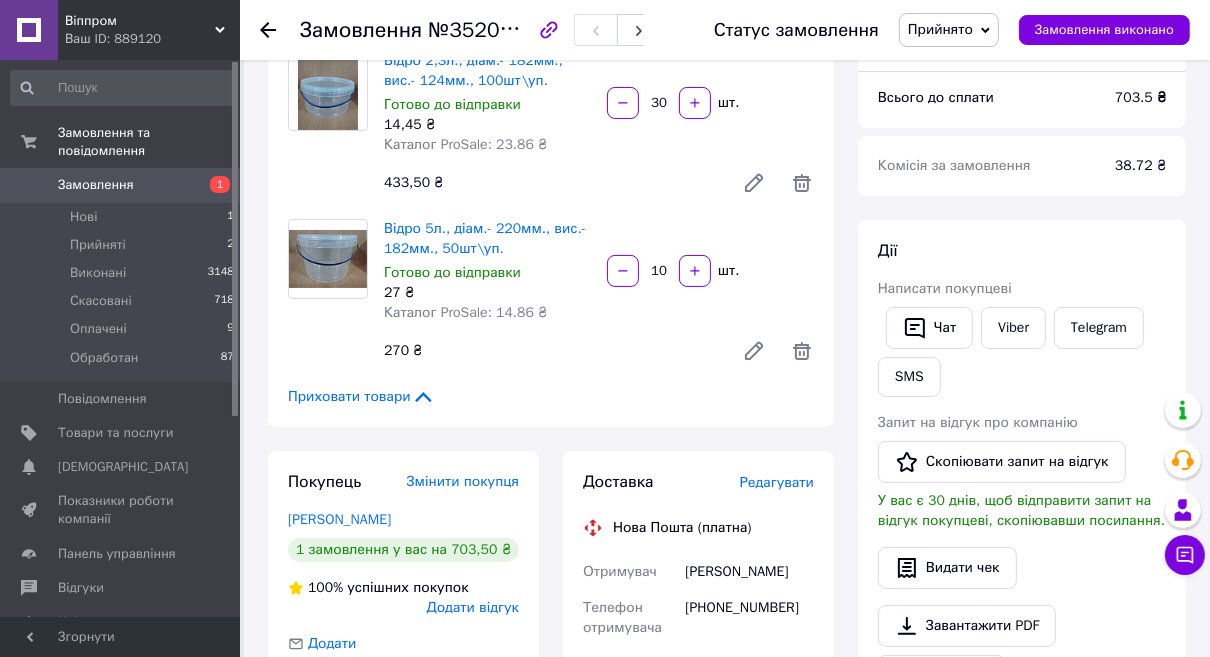 scroll, scrollTop: 181, scrollLeft: 0, axis: vertical 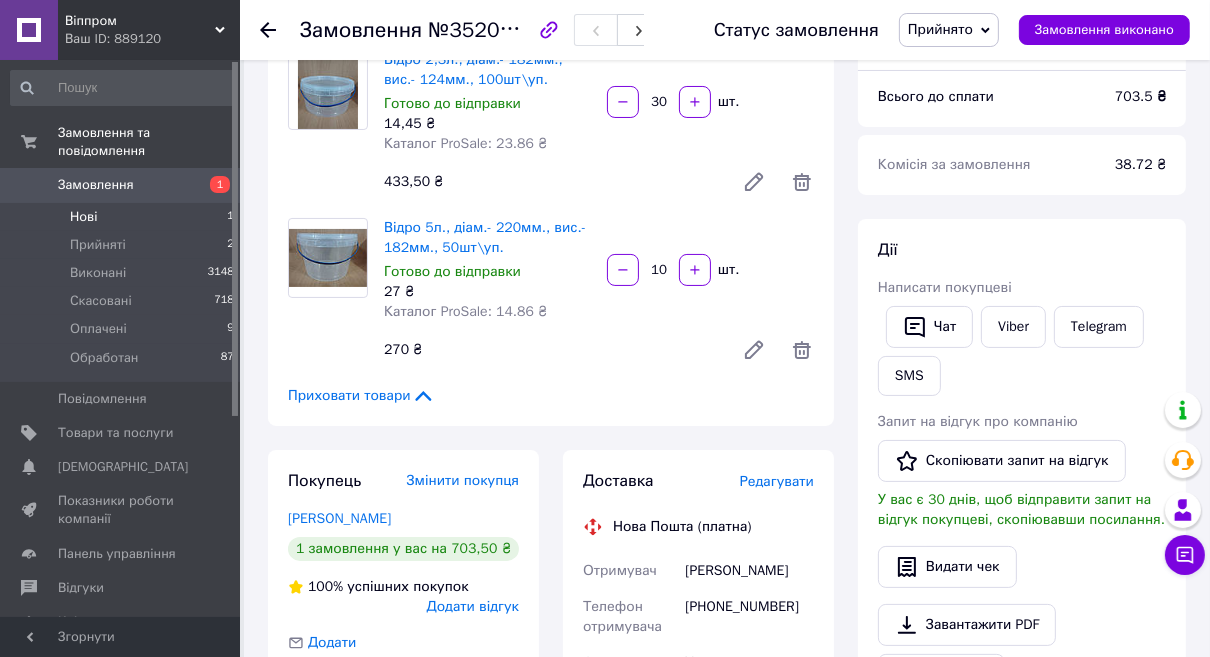 click on "Нові 1" at bounding box center [123, 217] 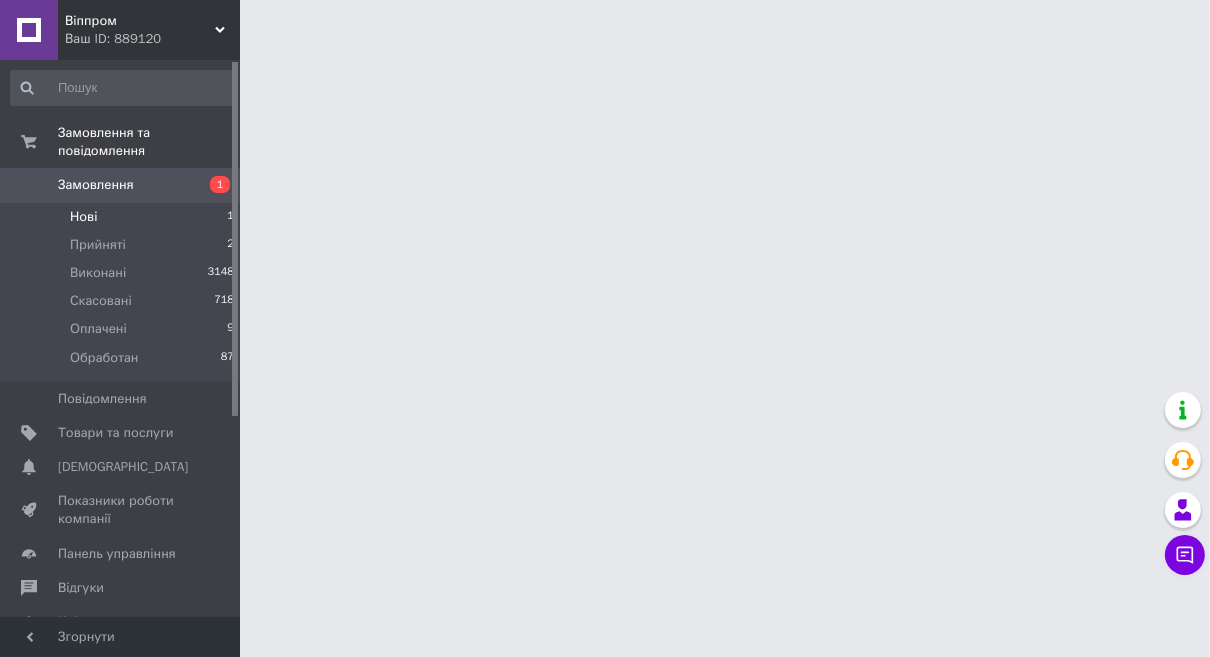 scroll, scrollTop: 0, scrollLeft: 0, axis: both 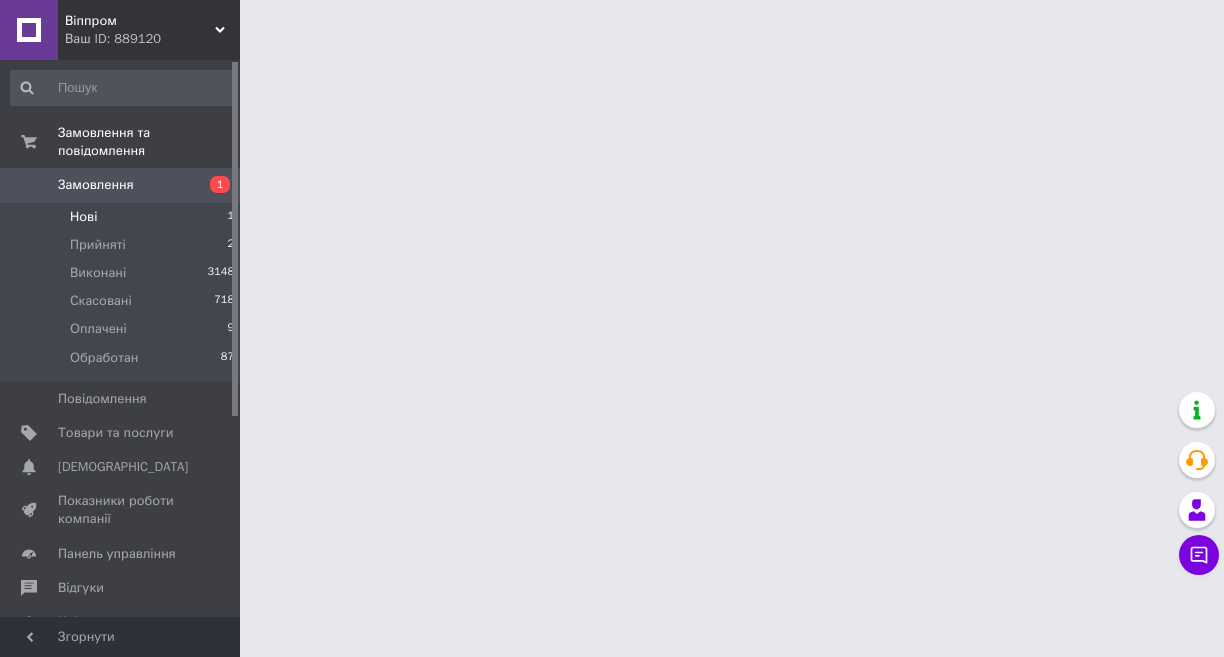 click on "Нові 1" at bounding box center [123, 217] 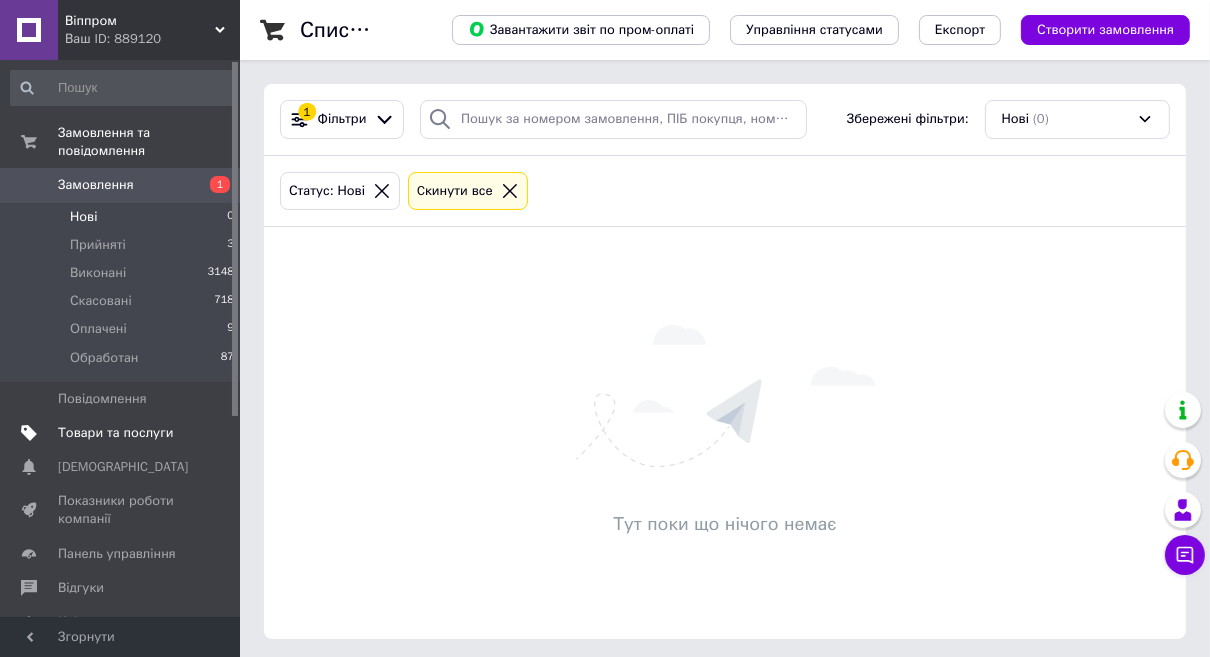 click on "Товари та послуги" at bounding box center [115, 433] 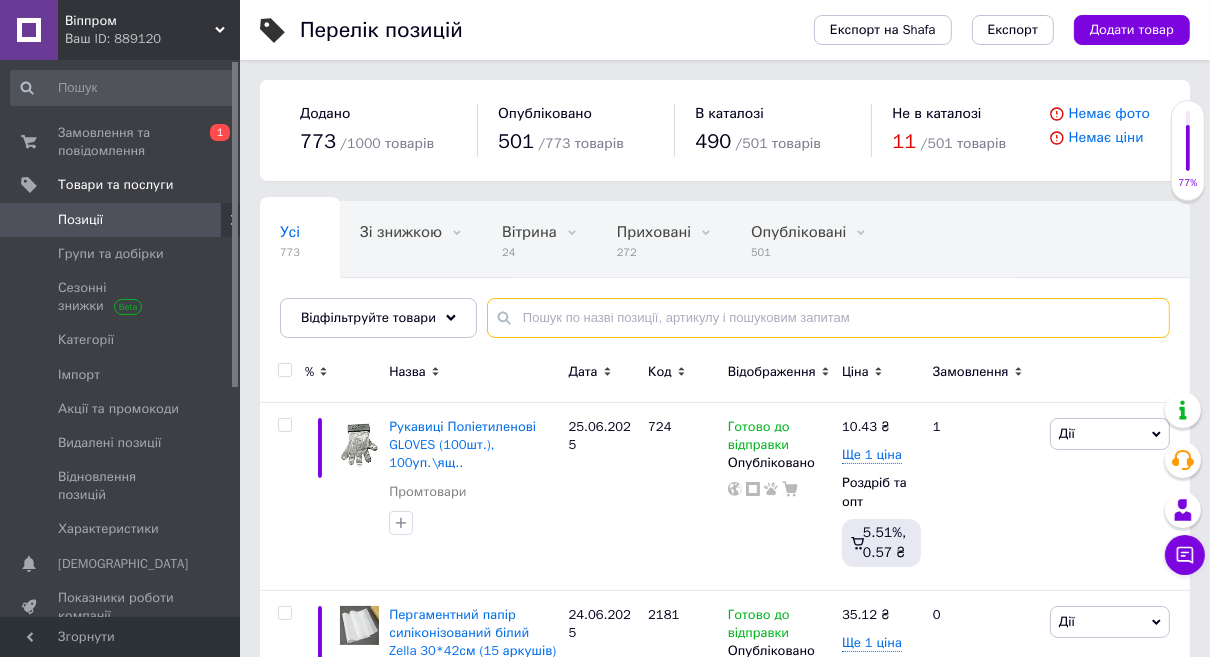 click at bounding box center (828, 318) 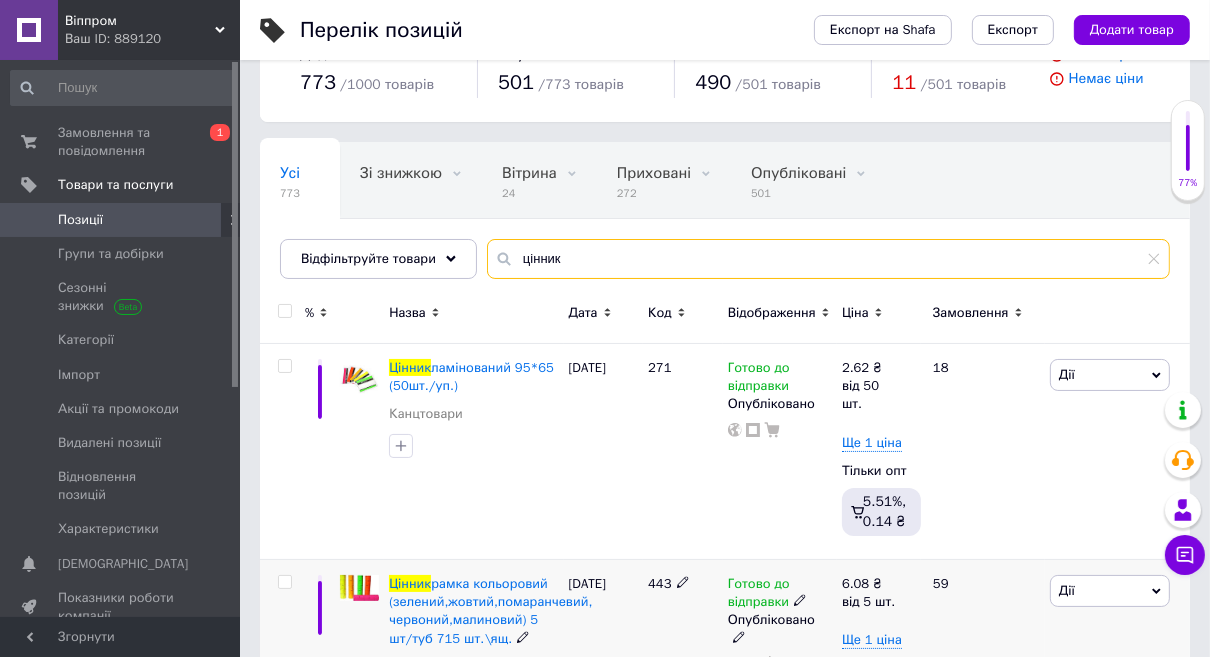 scroll, scrollTop: 272, scrollLeft: 0, axis: vertical 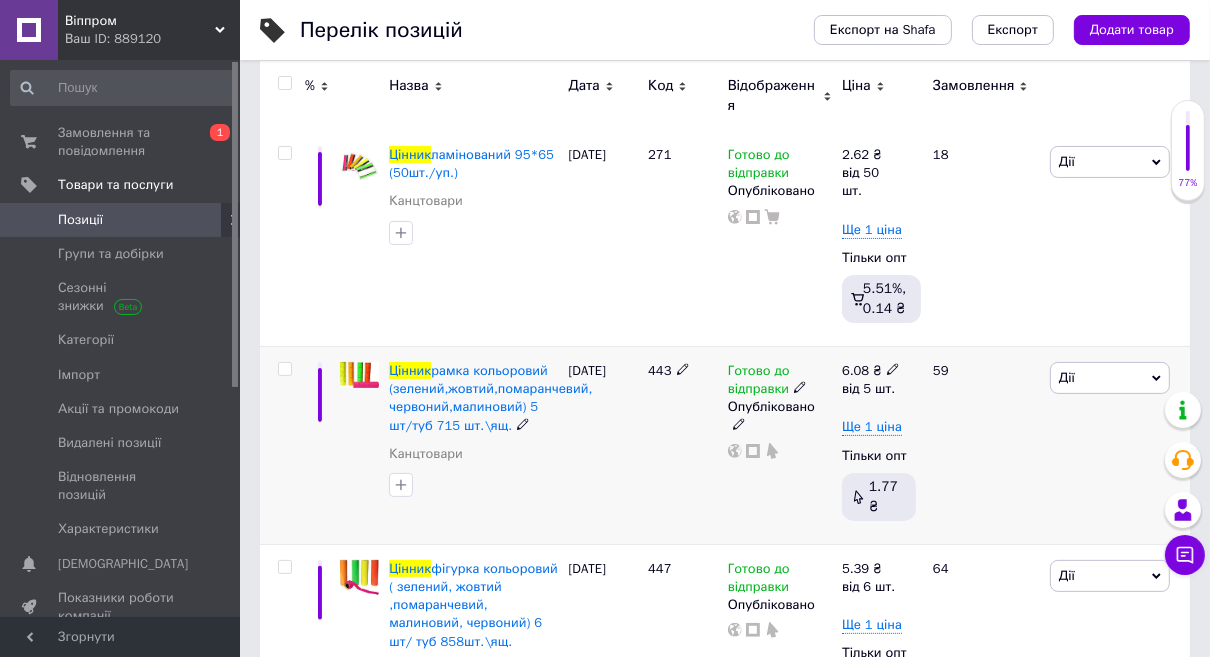 type on "цінник" 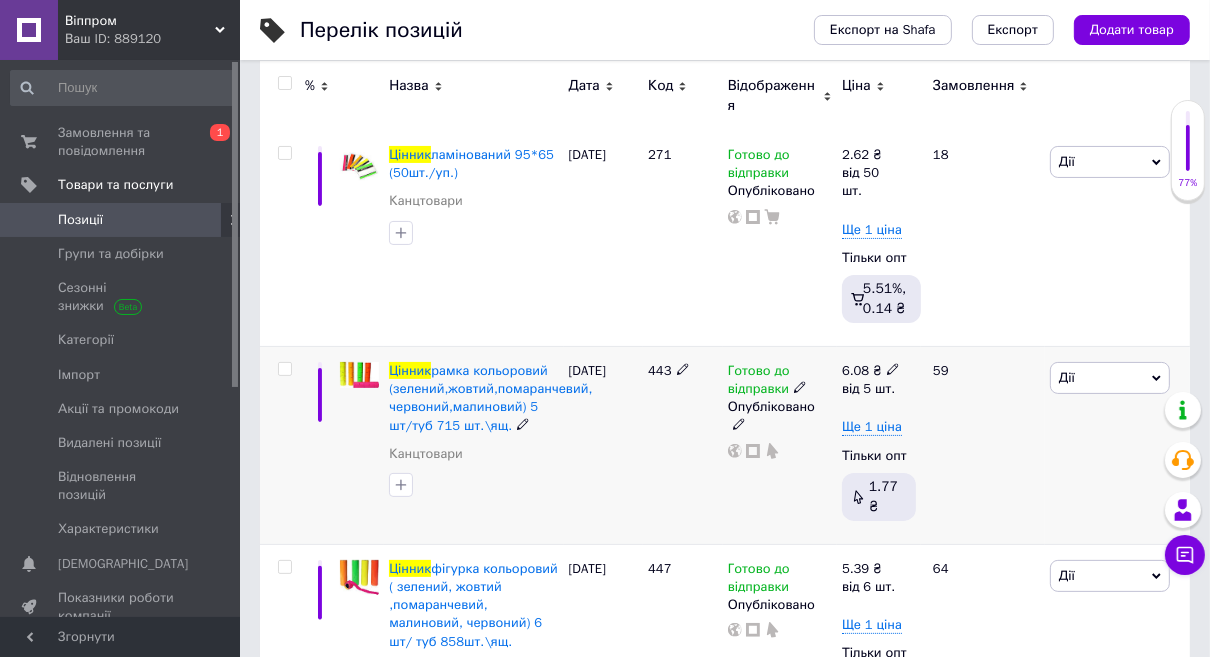 click 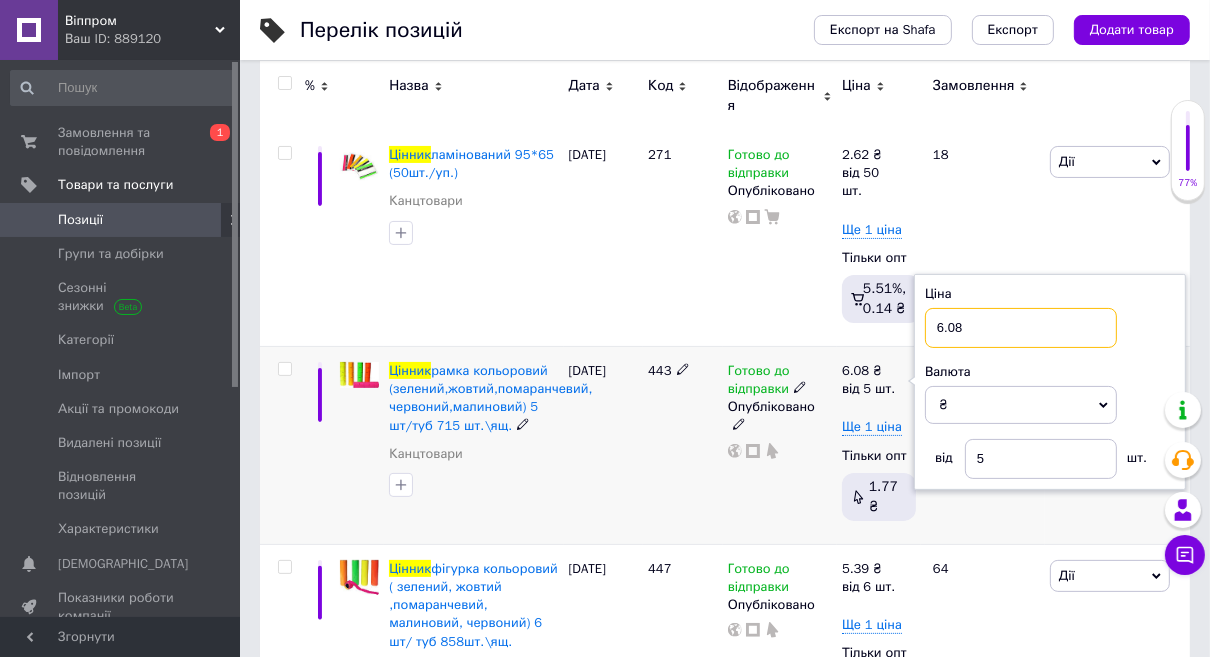 click on "6.08" at bounding box center (1021, 328) 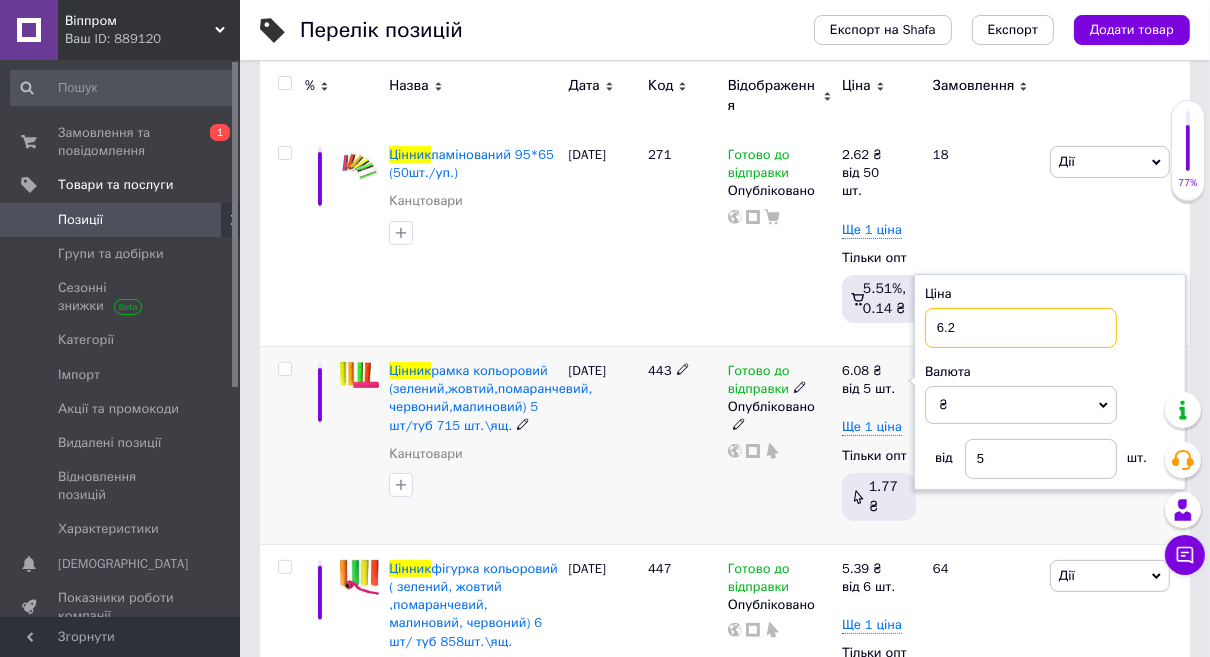 type on "6.26" 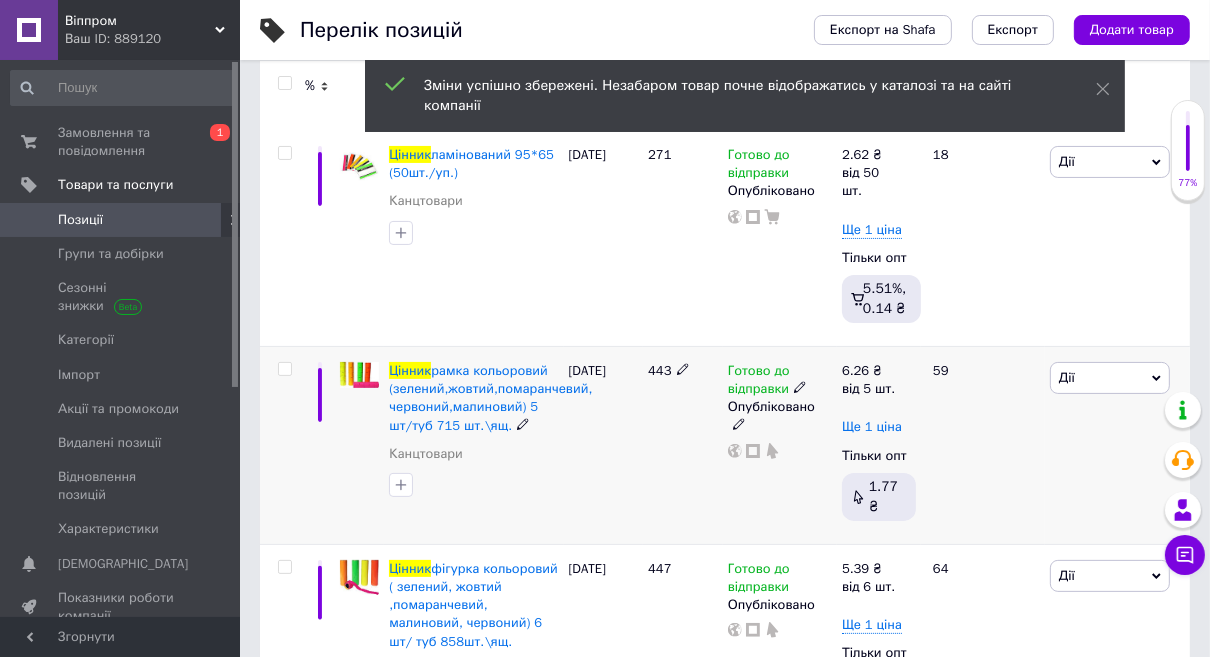 click on "Ще 1 ціна" at bounding box center [872, 427] 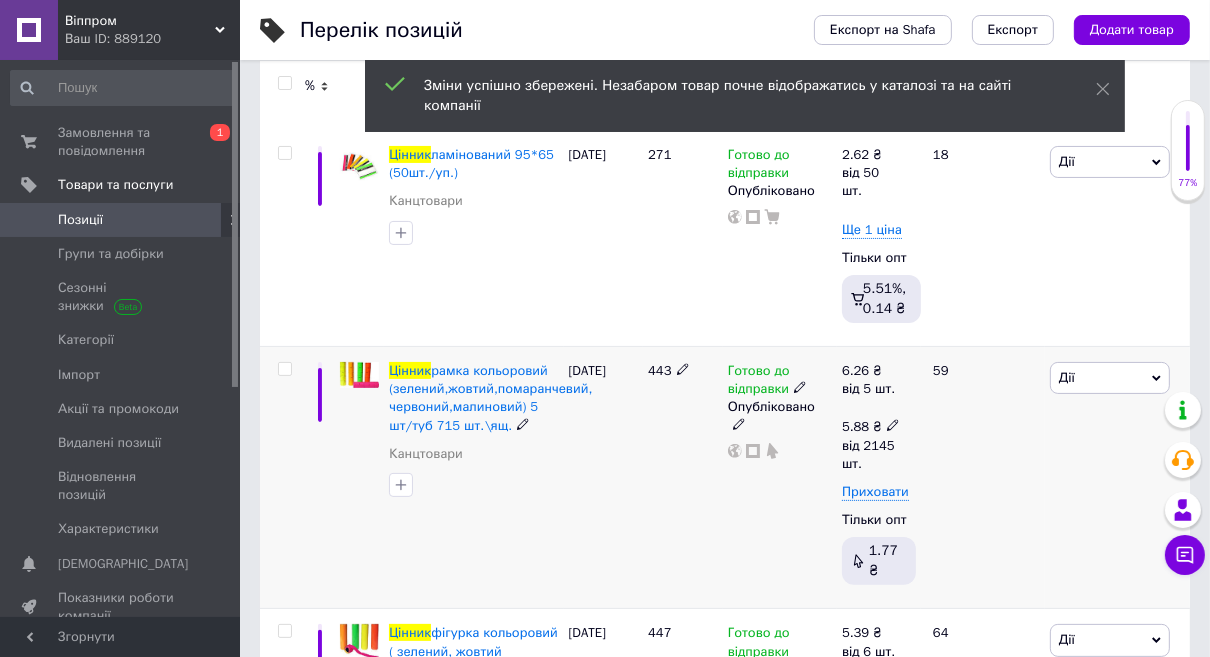 click on "5.88   ₴" at bounding box center (871, 427) 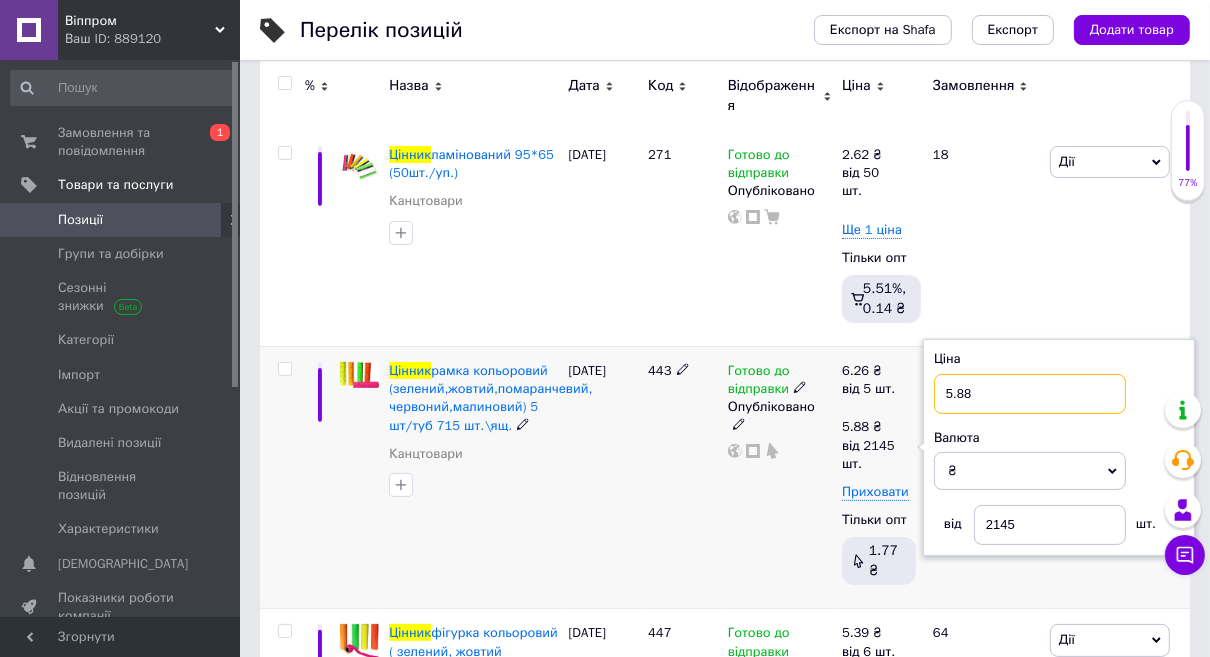 click on "5.88" at bounding box center (1030, 394) 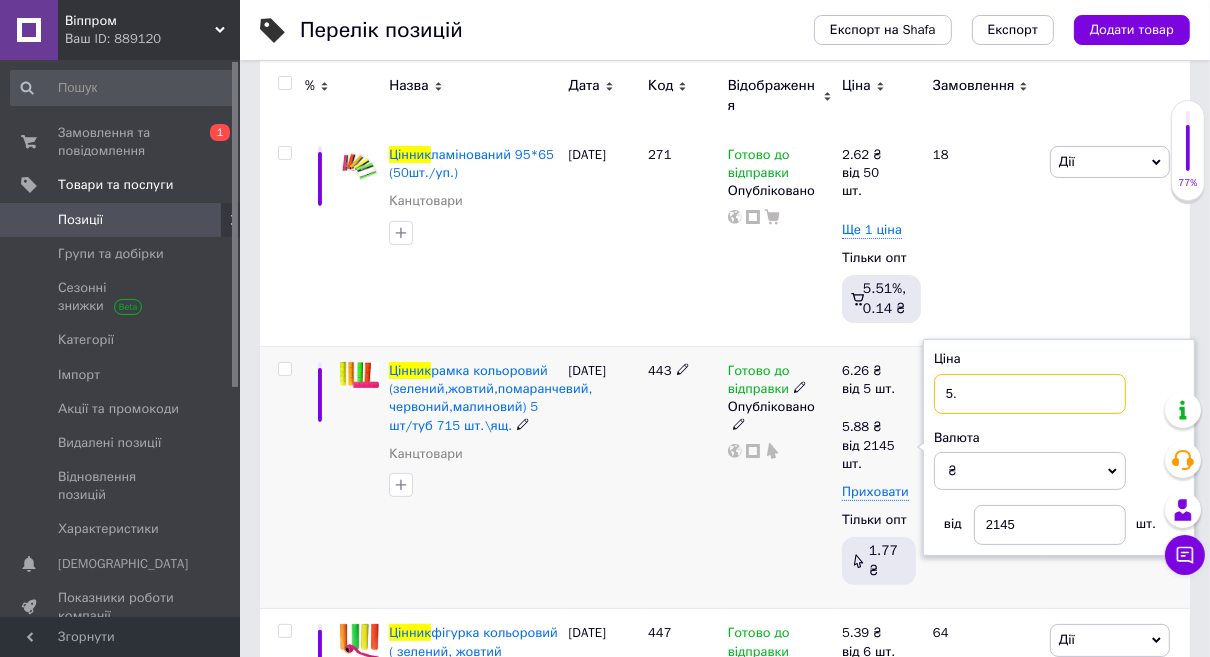type on "5" 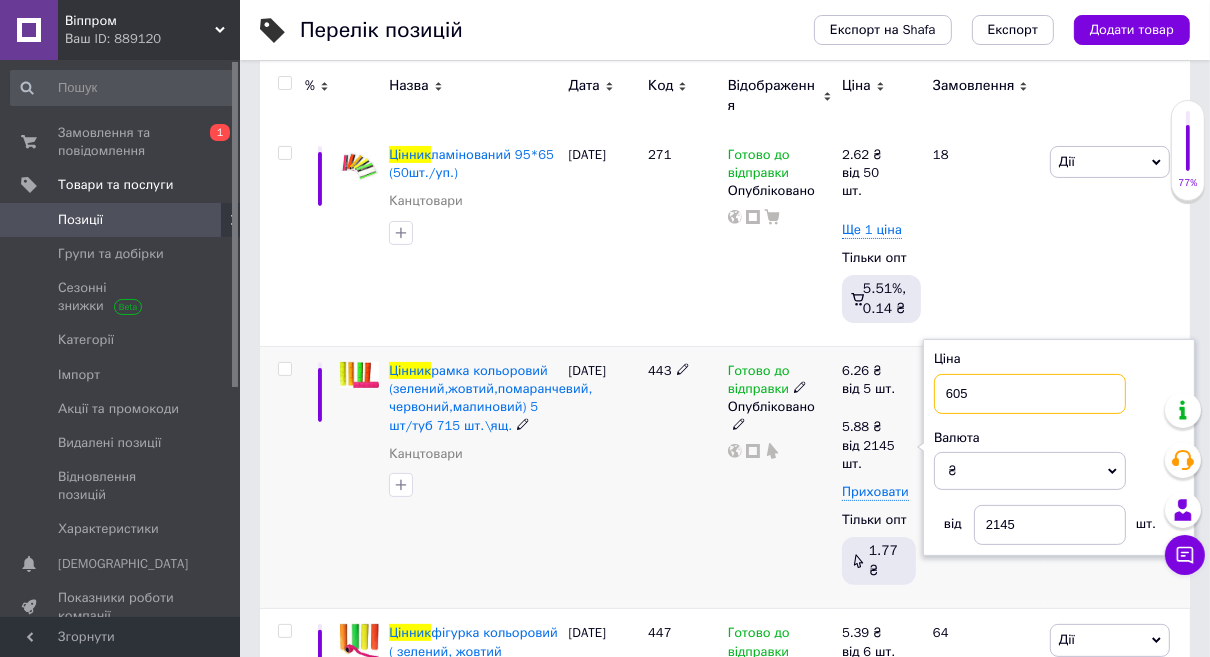 type on "6.05" 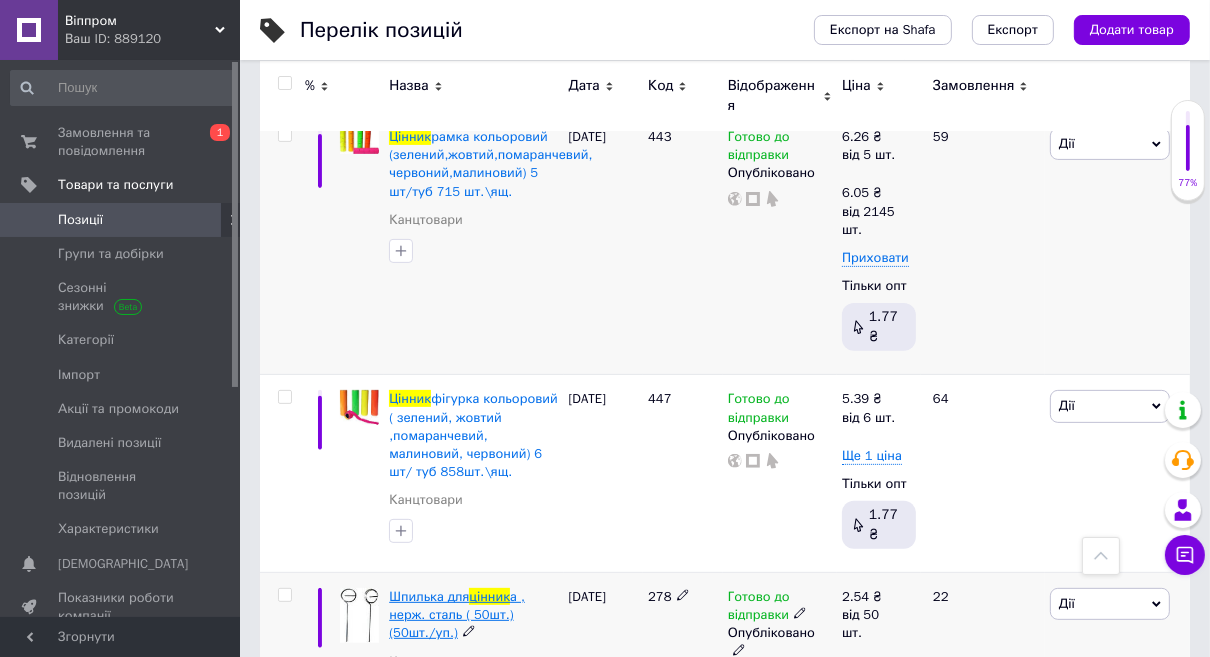 scroll, scrollTop: 607, scrollLeft: 0, axis: vertical 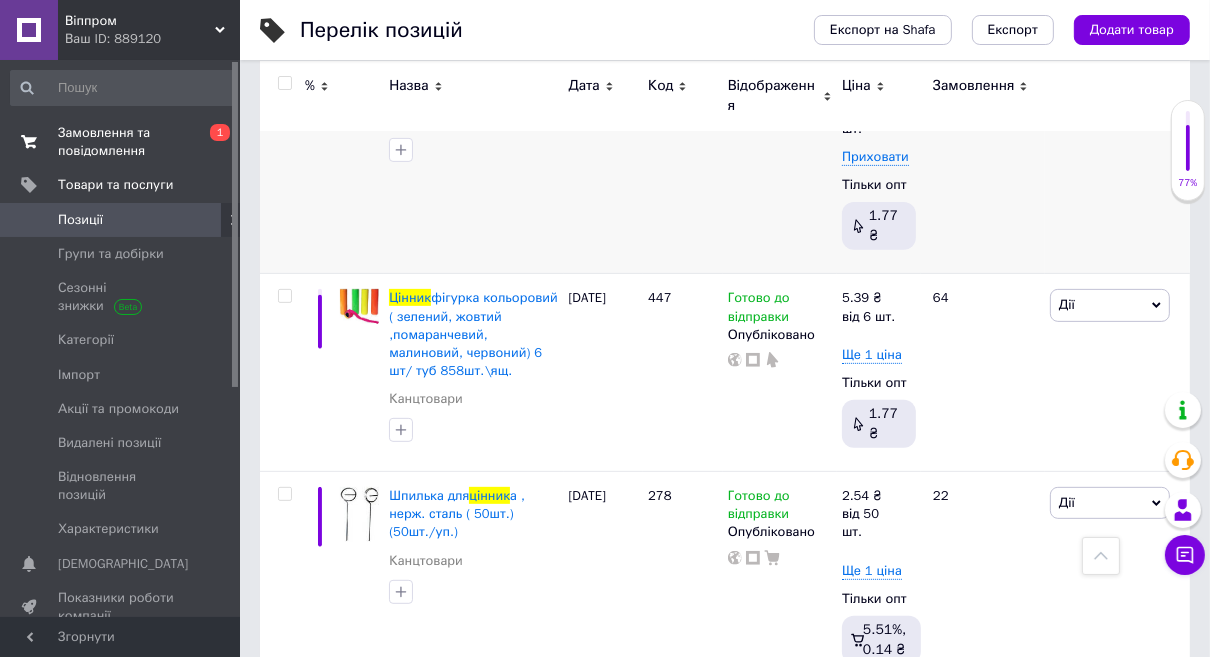 click on "Замовлення та повідомлення" at bounding box center (121, 142) 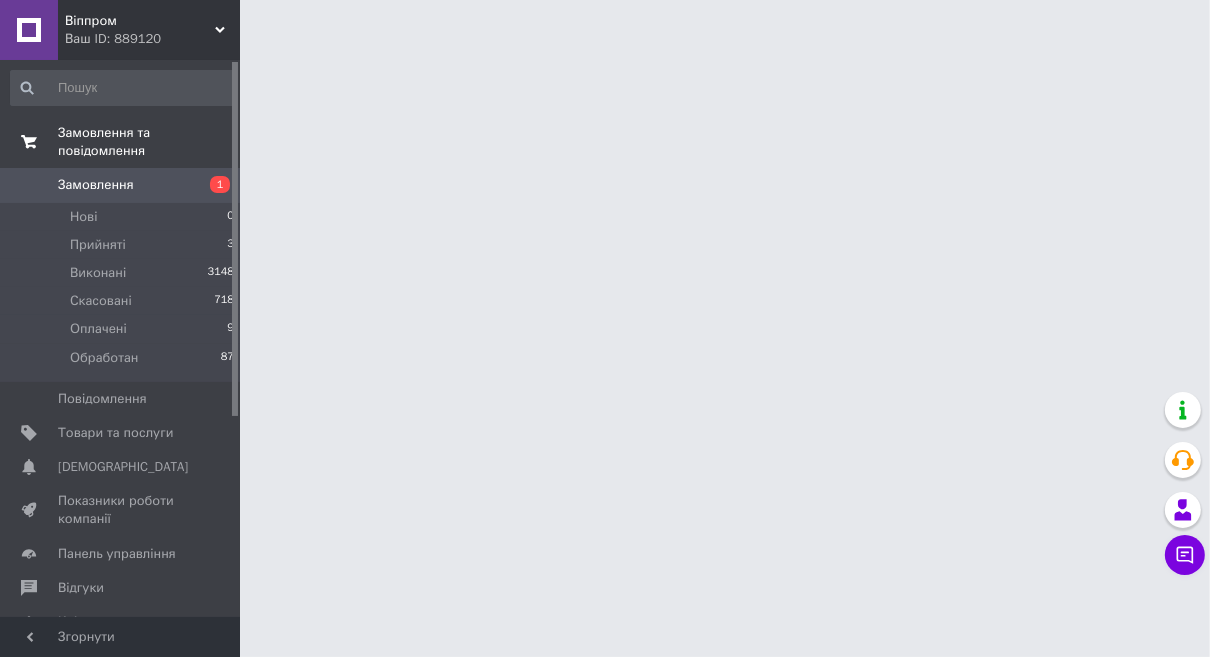 scroll, scrollTop: 0, scrollLeft: 0, axis: both 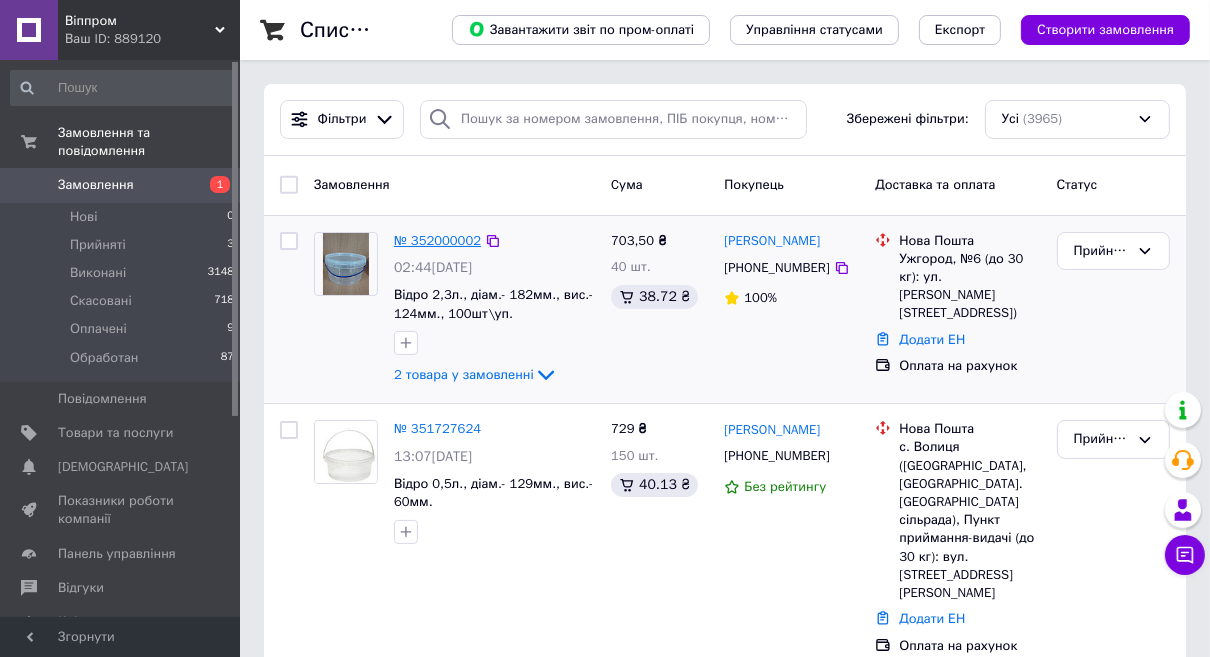 click on "№ 352000002" at bounding box center (437, 240) 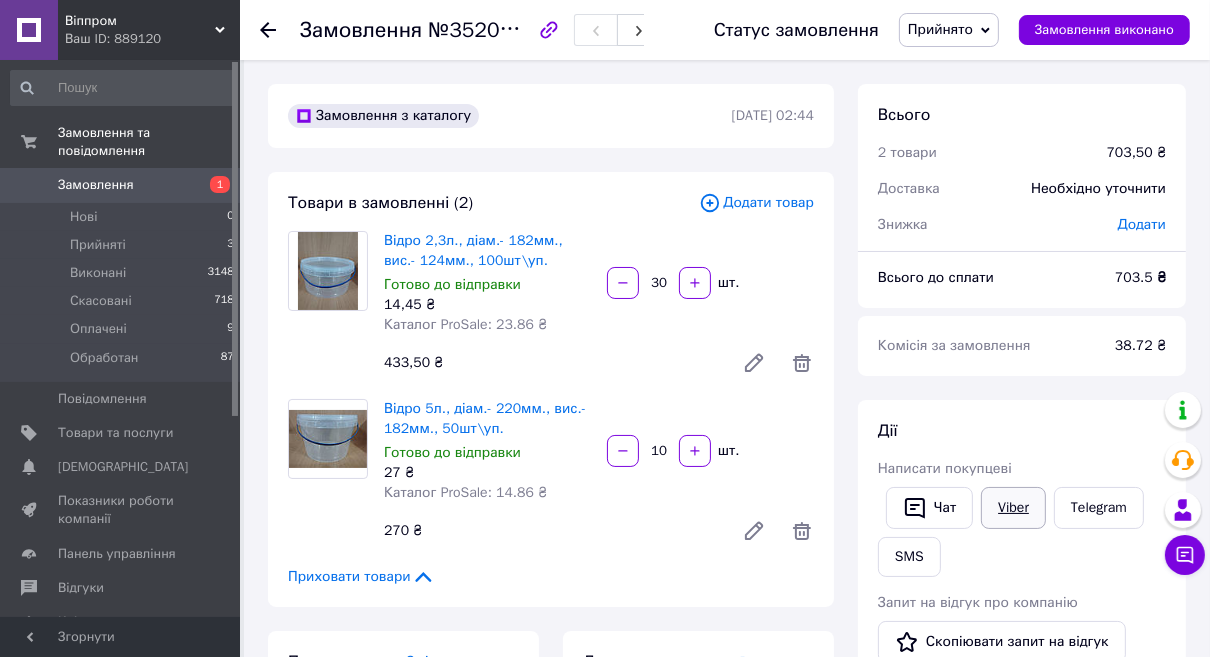 click on "Viber" at bounding box center (1013, 508) 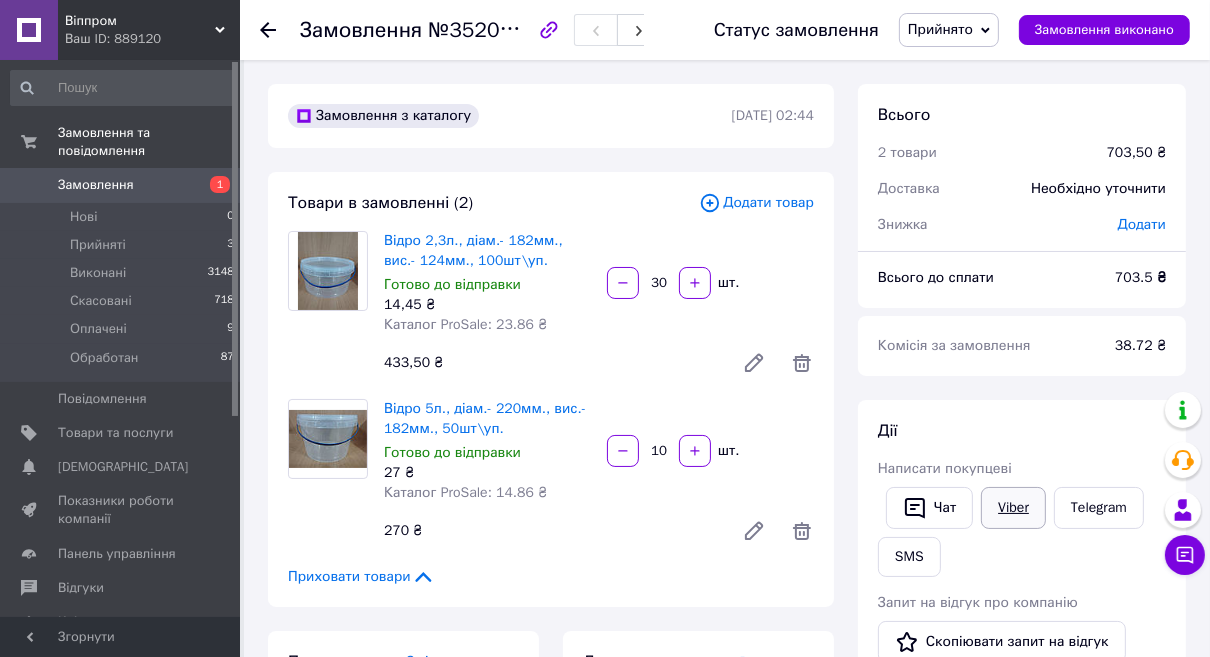 click on "Viber" at bounding box center (1013, 508) 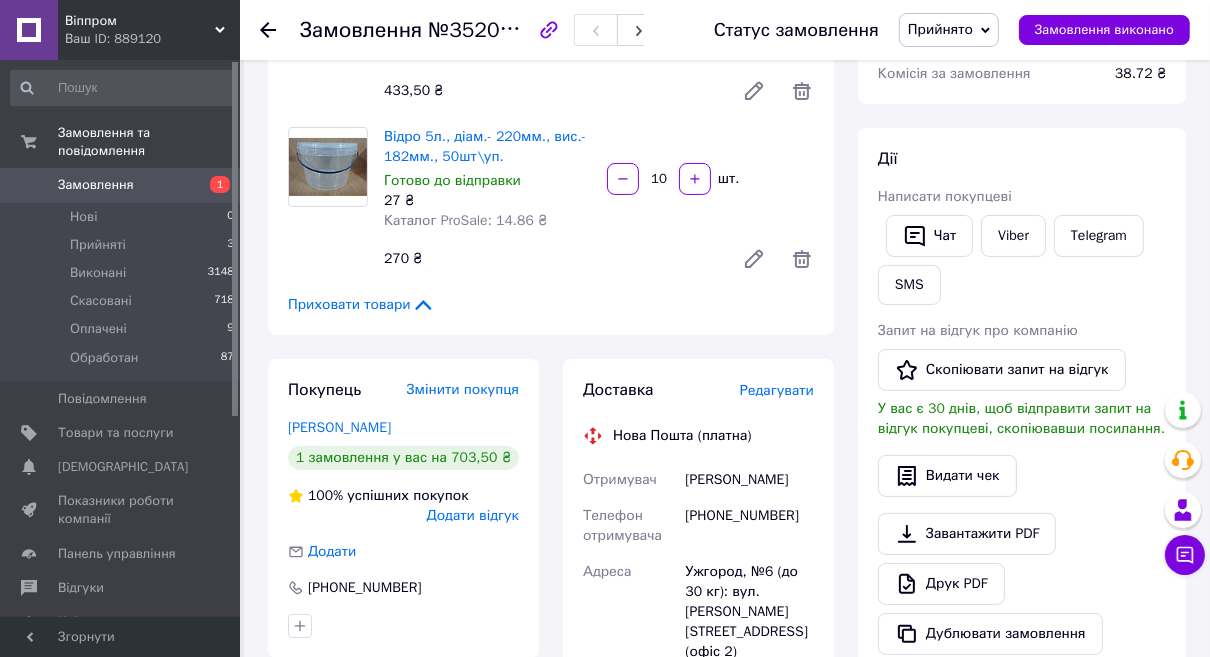scroll, scrollTop: 545, scrollLeft: 0, axis: vertical 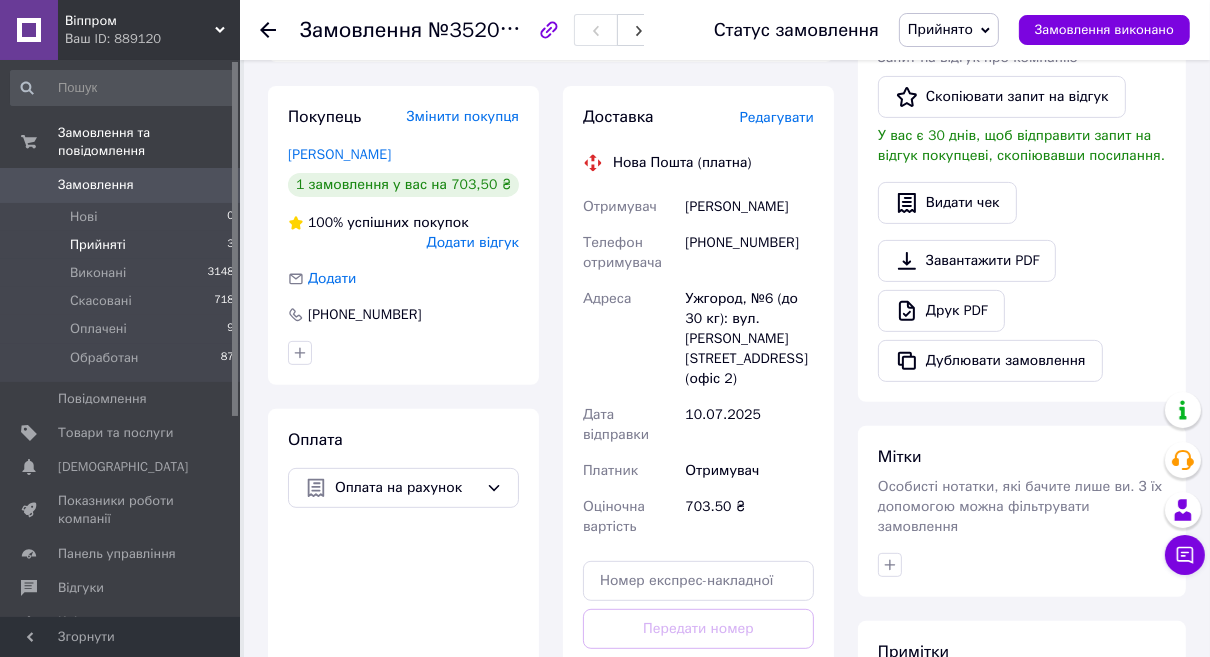 click on "Прийняті" at bounding box center [98, 245] 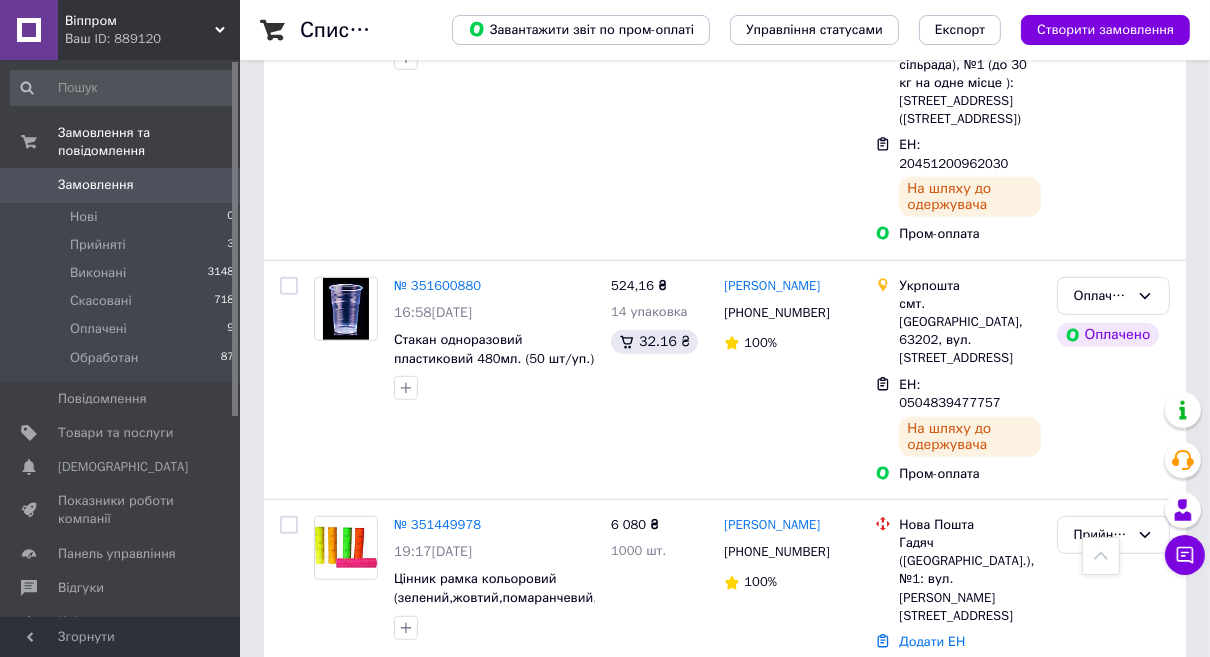 scroll, scrollTop: 1000, scrollLeft: 0, axis: vertical 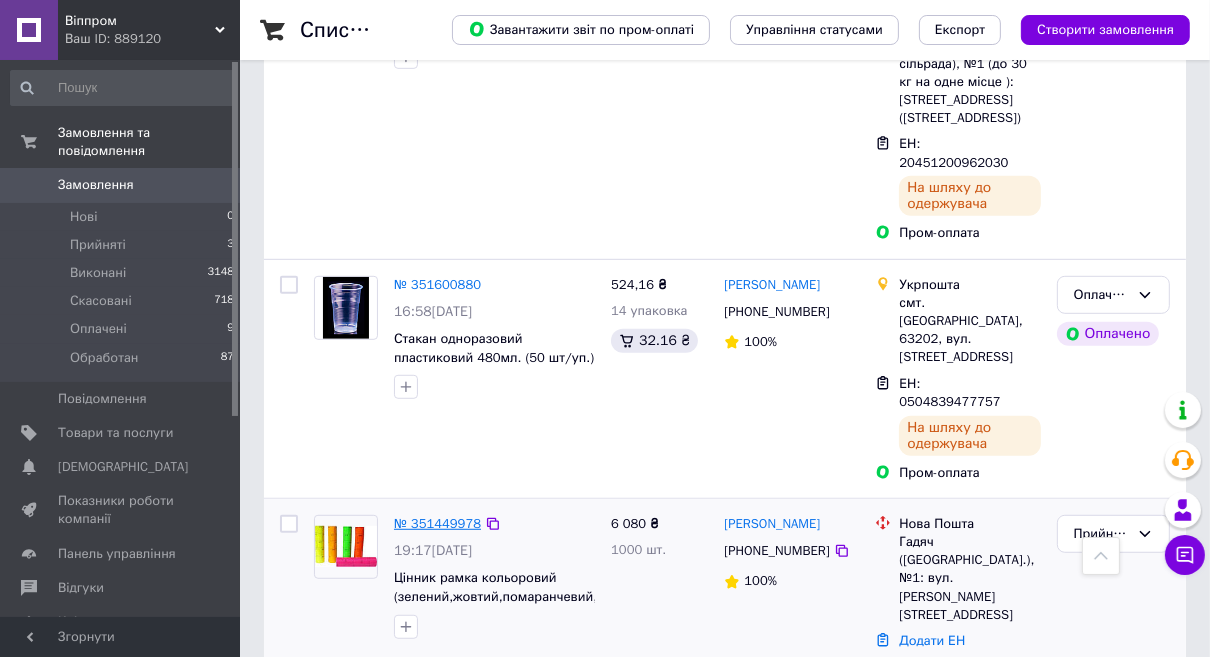 click on "№ 351449978" at bounding box center (437, 523) 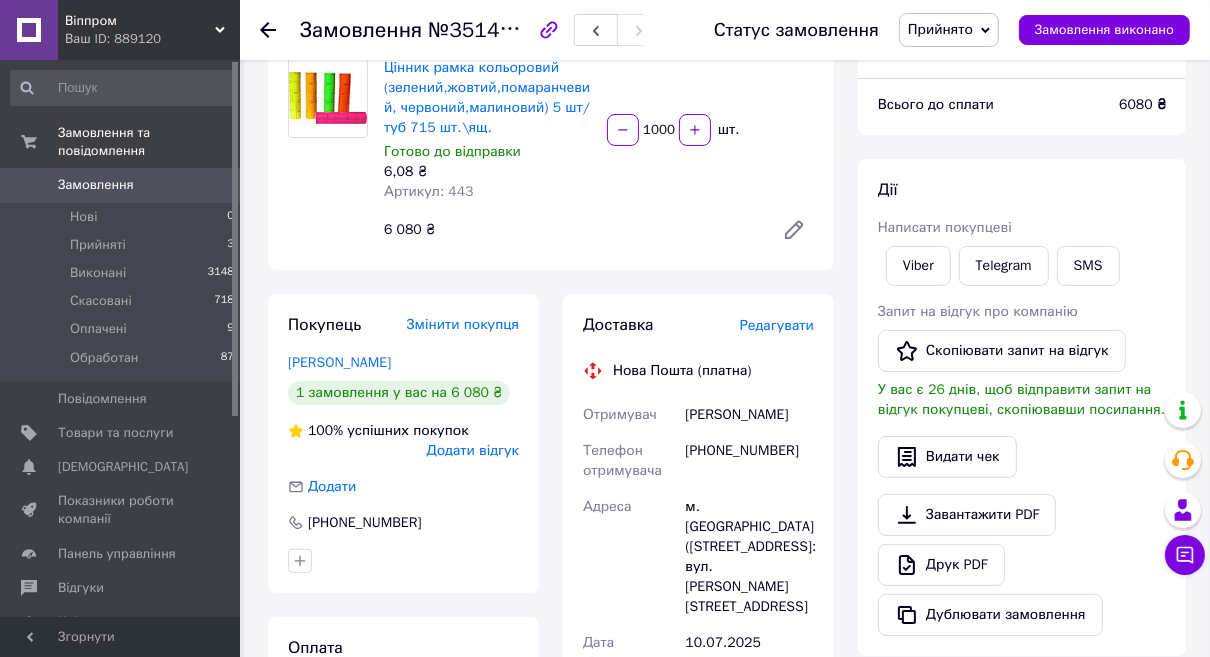 scroll, scrollTop: 181, scrollLeft: 0, axis: vertical 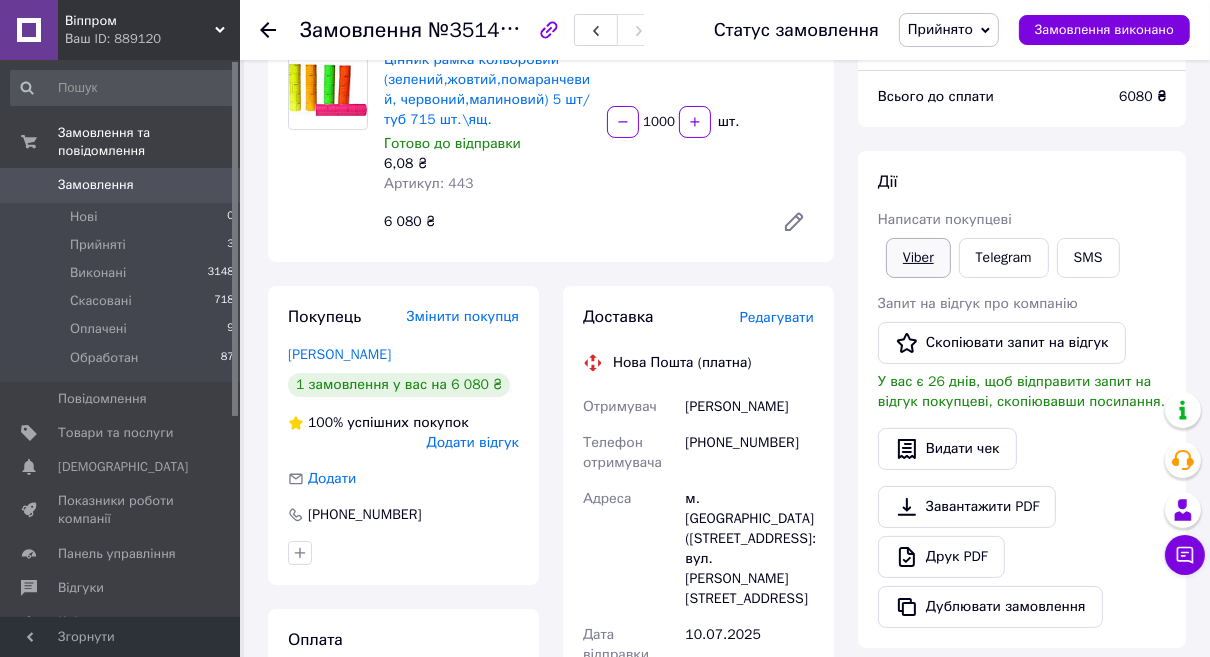 click on "Viber" at bounding box center (918, 258) 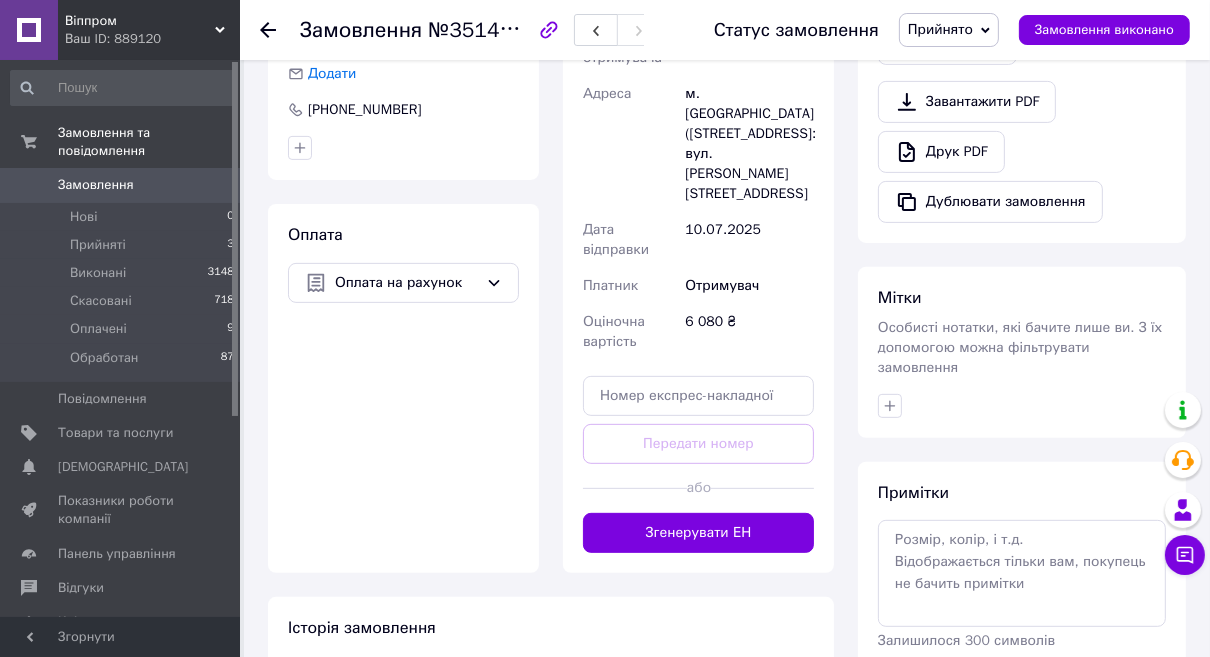 scroll, scrollTop: 695, scrollLeft: 0, axis: vertical 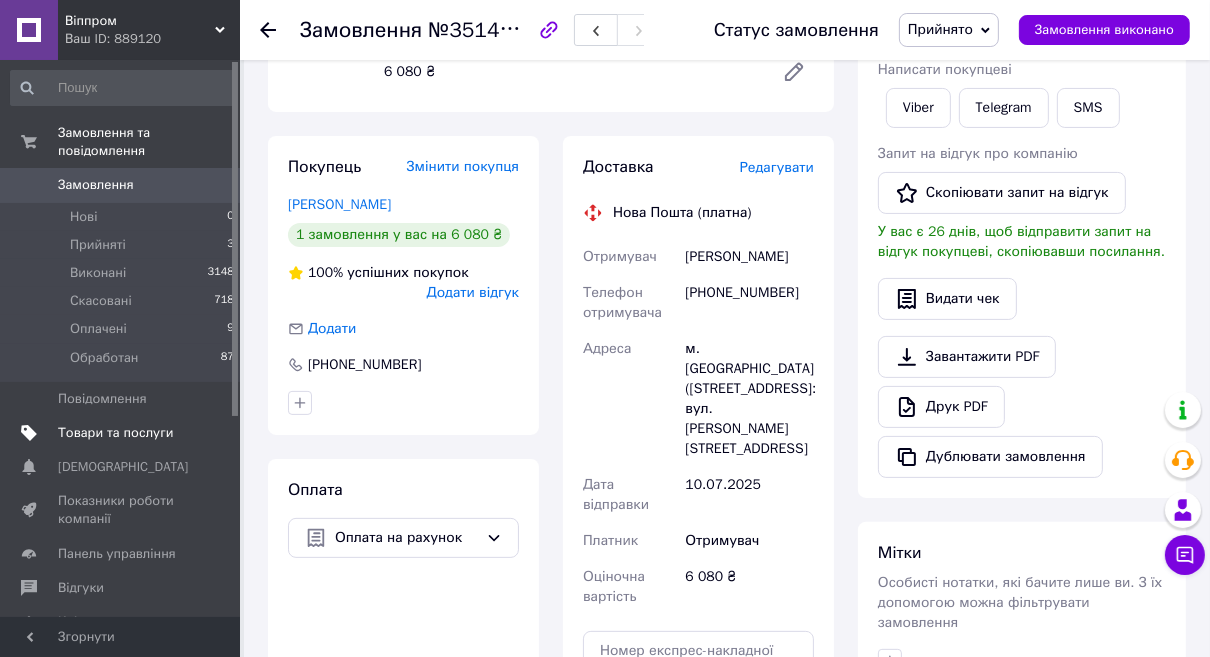 click on "Товари та послуги" at bounding box center (115, 433) 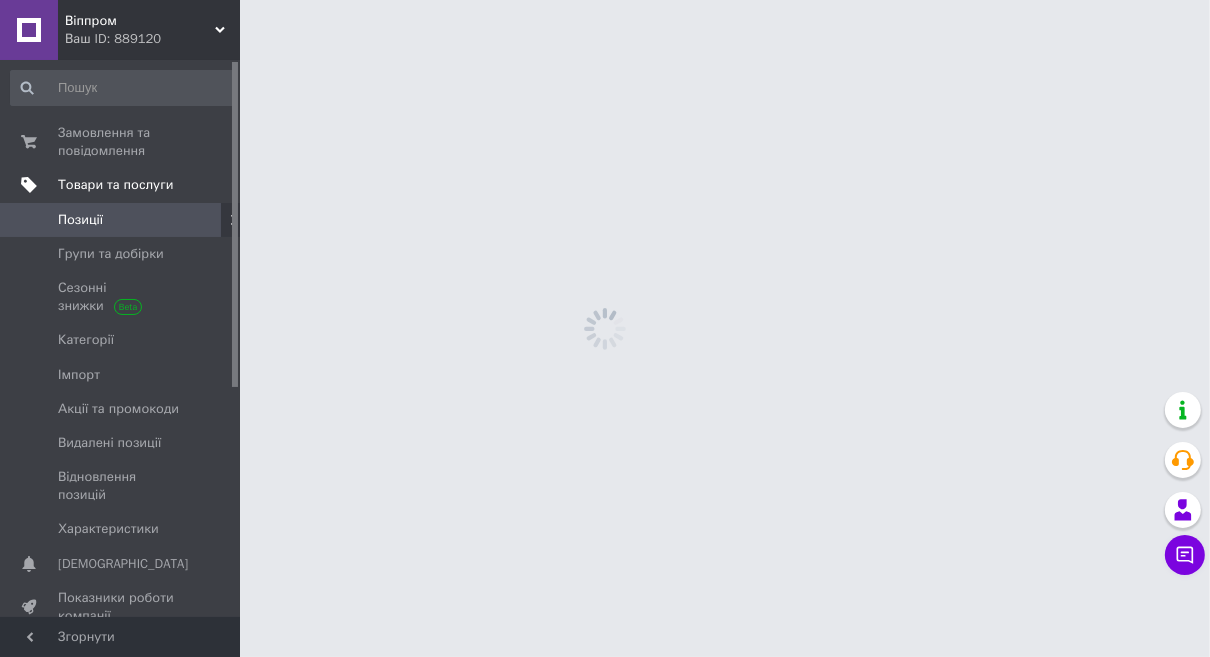 scroll, scrollTop: 0, scrollLeft: 0, axis: both 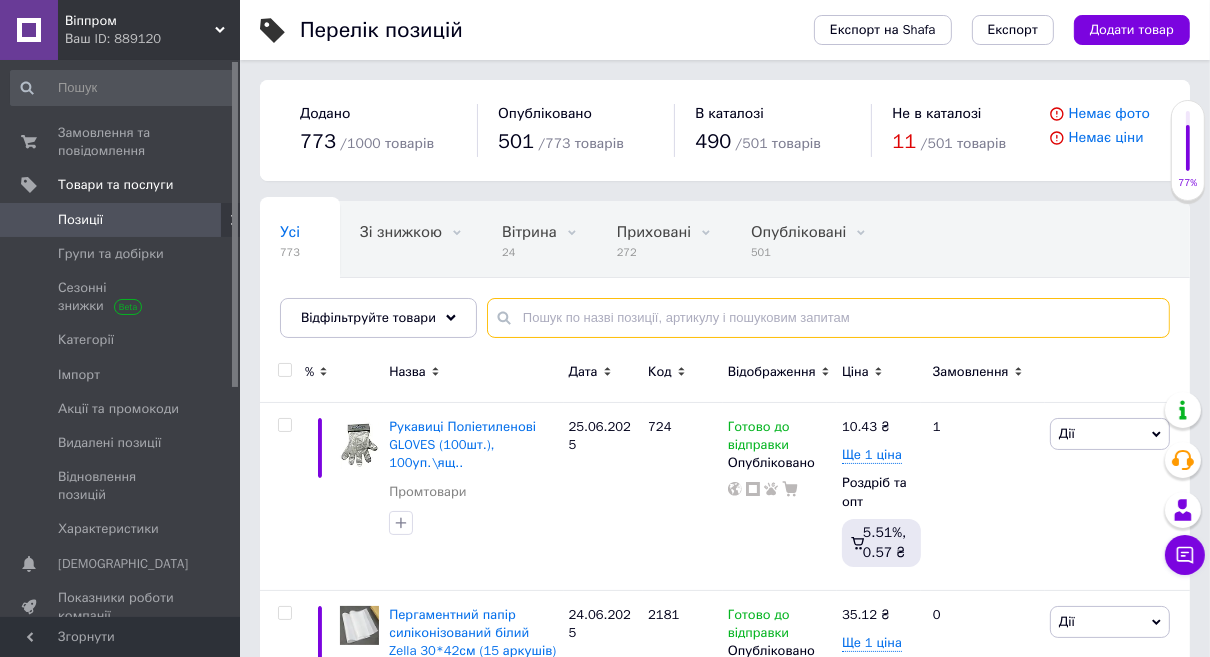 click at bounding box center [828, 318] 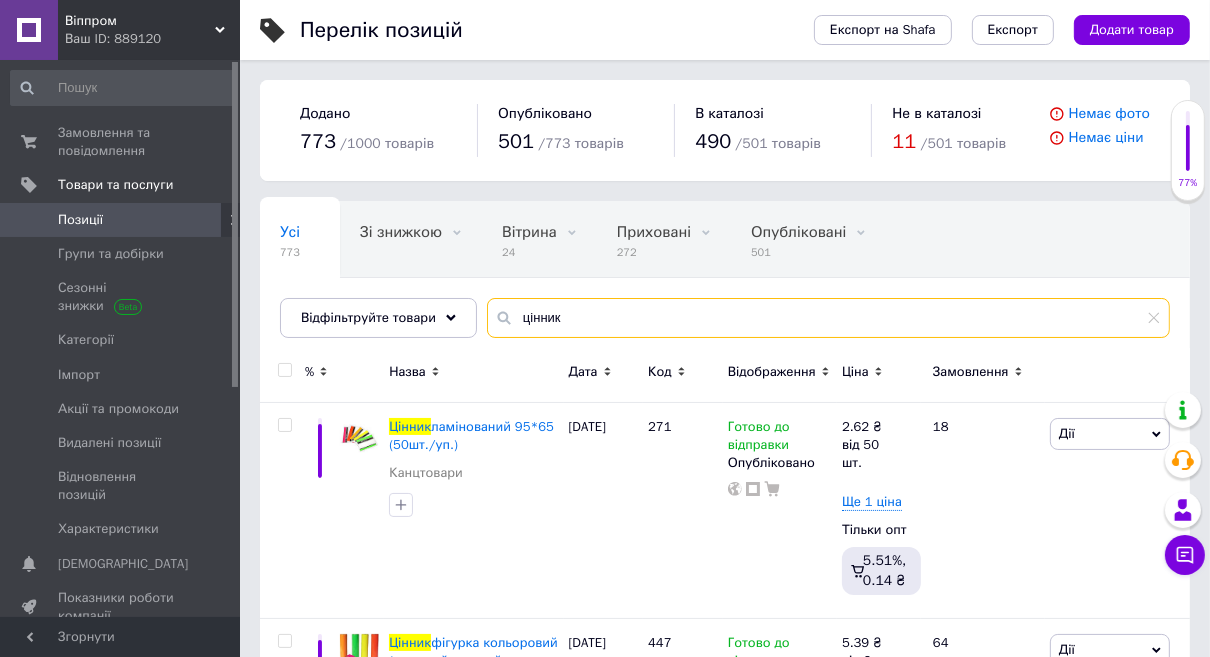 scroll, scrollTop: 93, scrollLeft: 0, axis: vertical 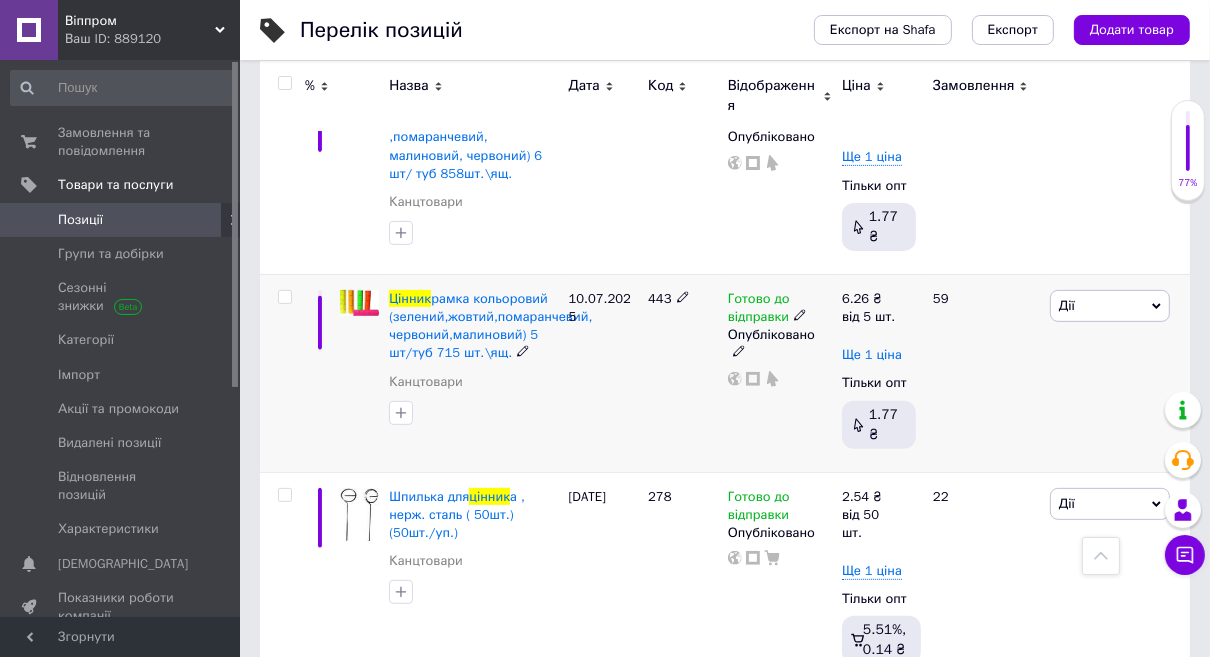type on "цінник" 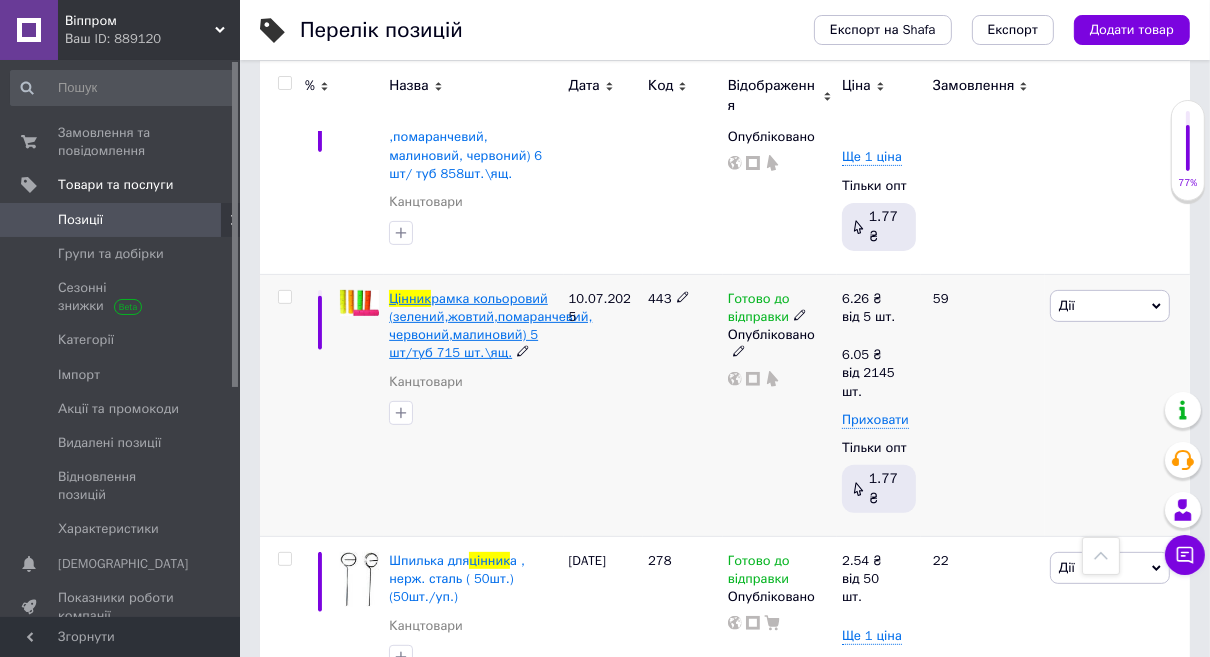 click on "рамка кольоровий (зелений,жовтий,помаранчевий, червоний,малиновий) 5 шт/туб  715 шт.\ящ." at bounding box center (490, 326) 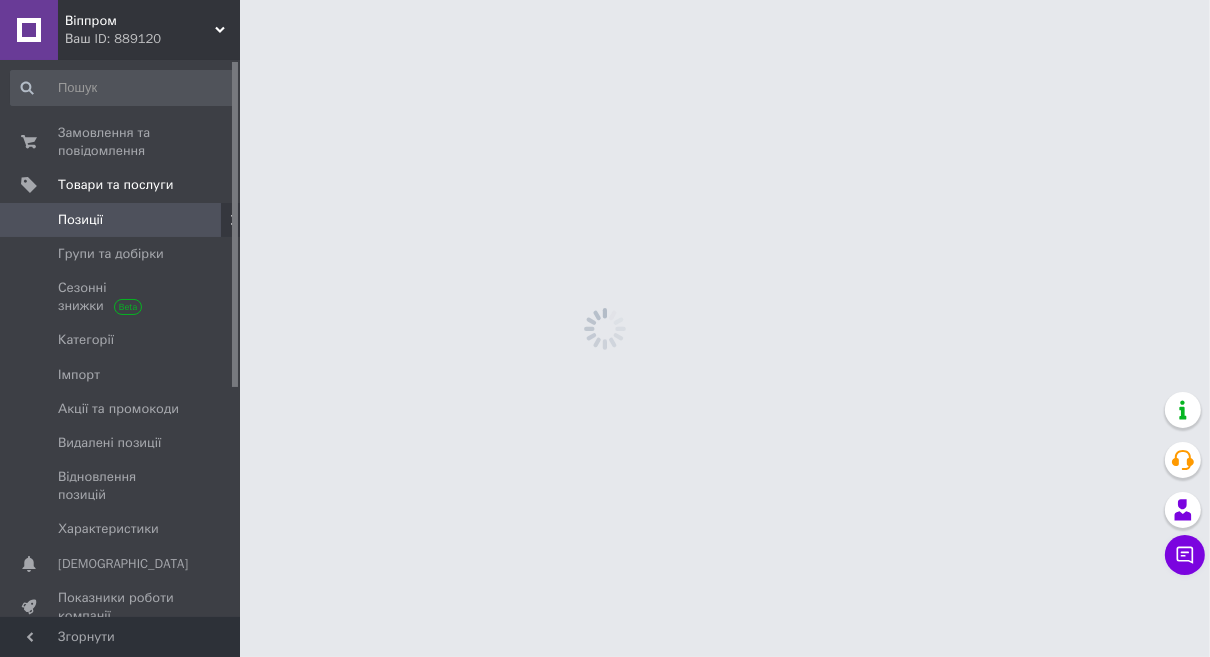 scroll, scrollTop: 0, scrollLeft: 0, axis: both 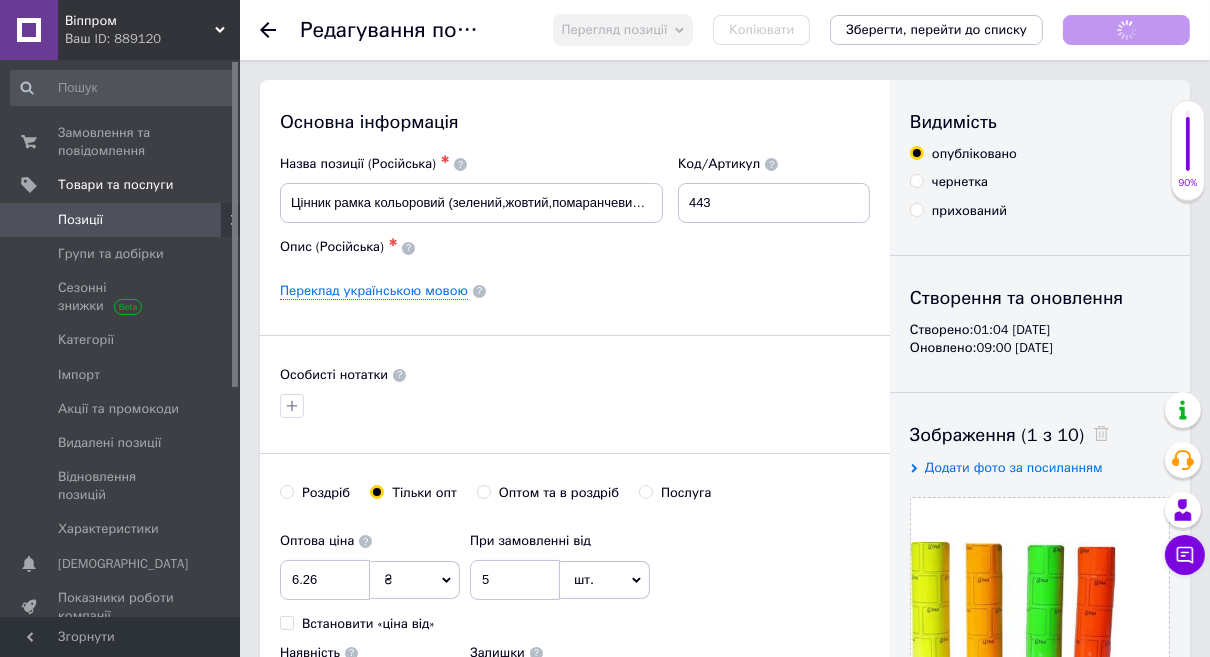 checkbox on "true" 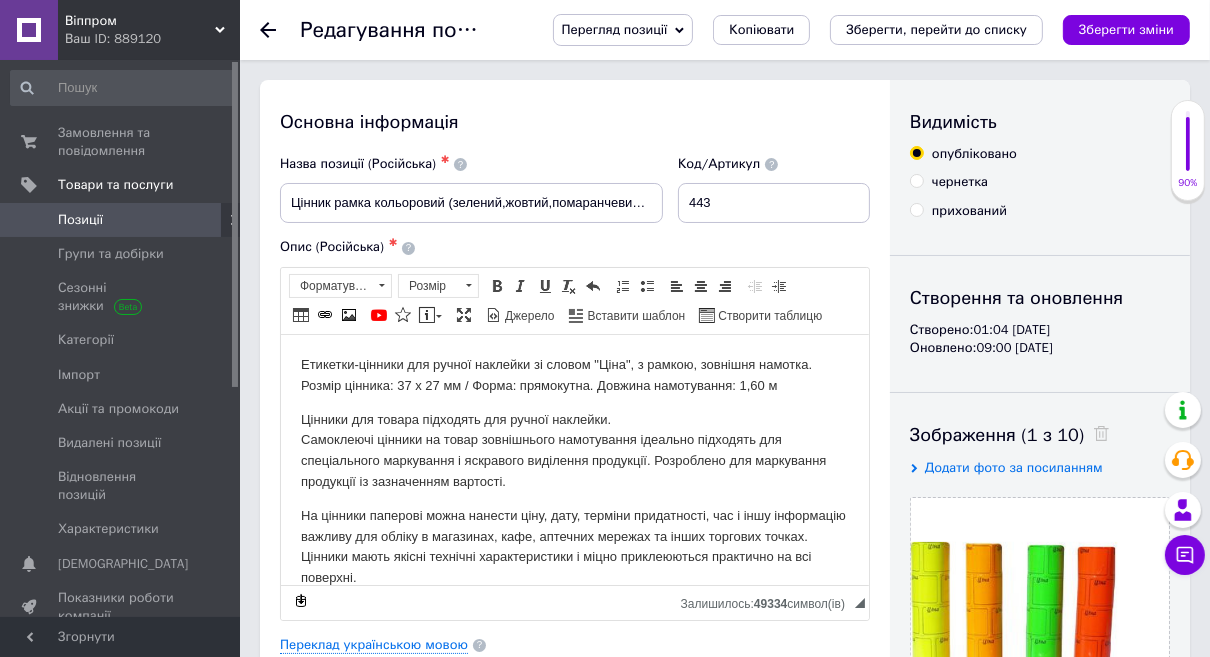 scroll, scrollTop: 0, scrollLeft: 0, axis: both 